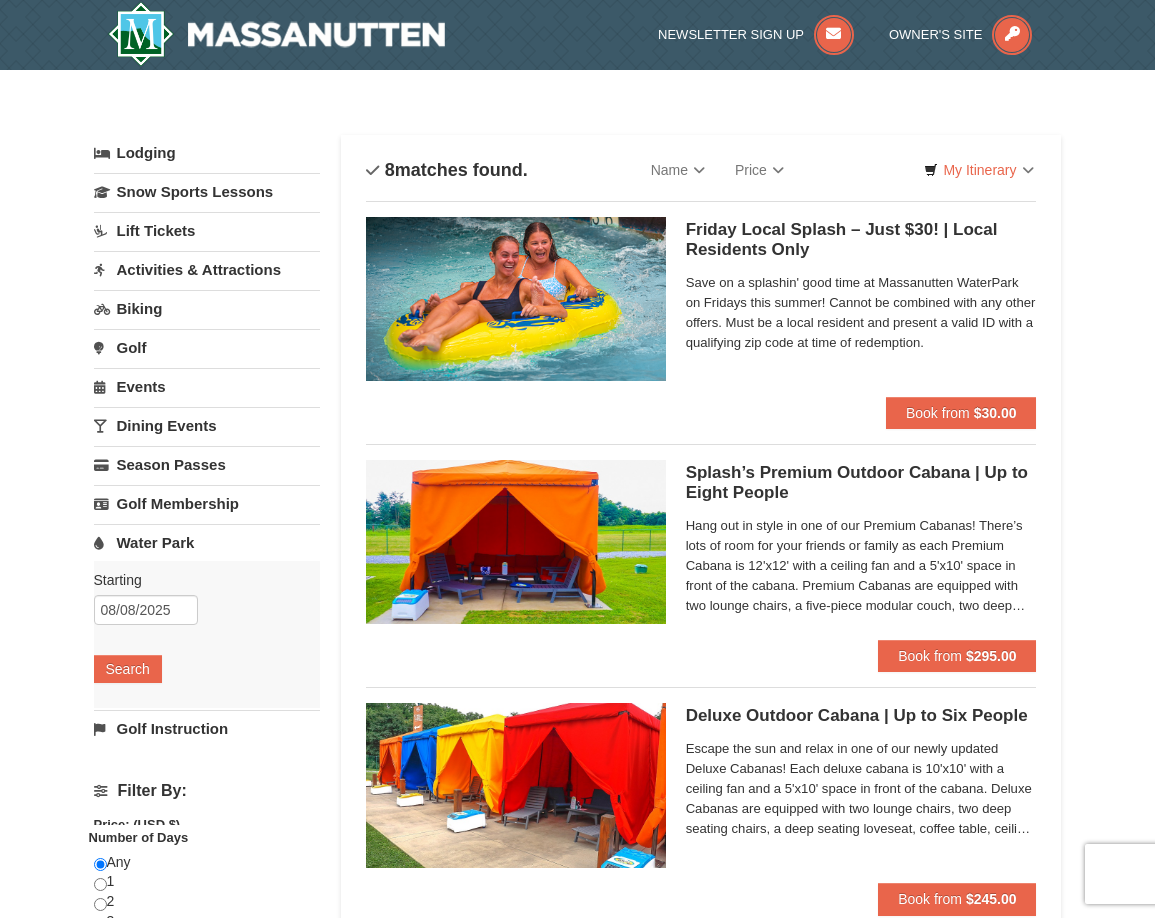 scroll, scrollTop: 0, scrollLeft: 0, axis: both 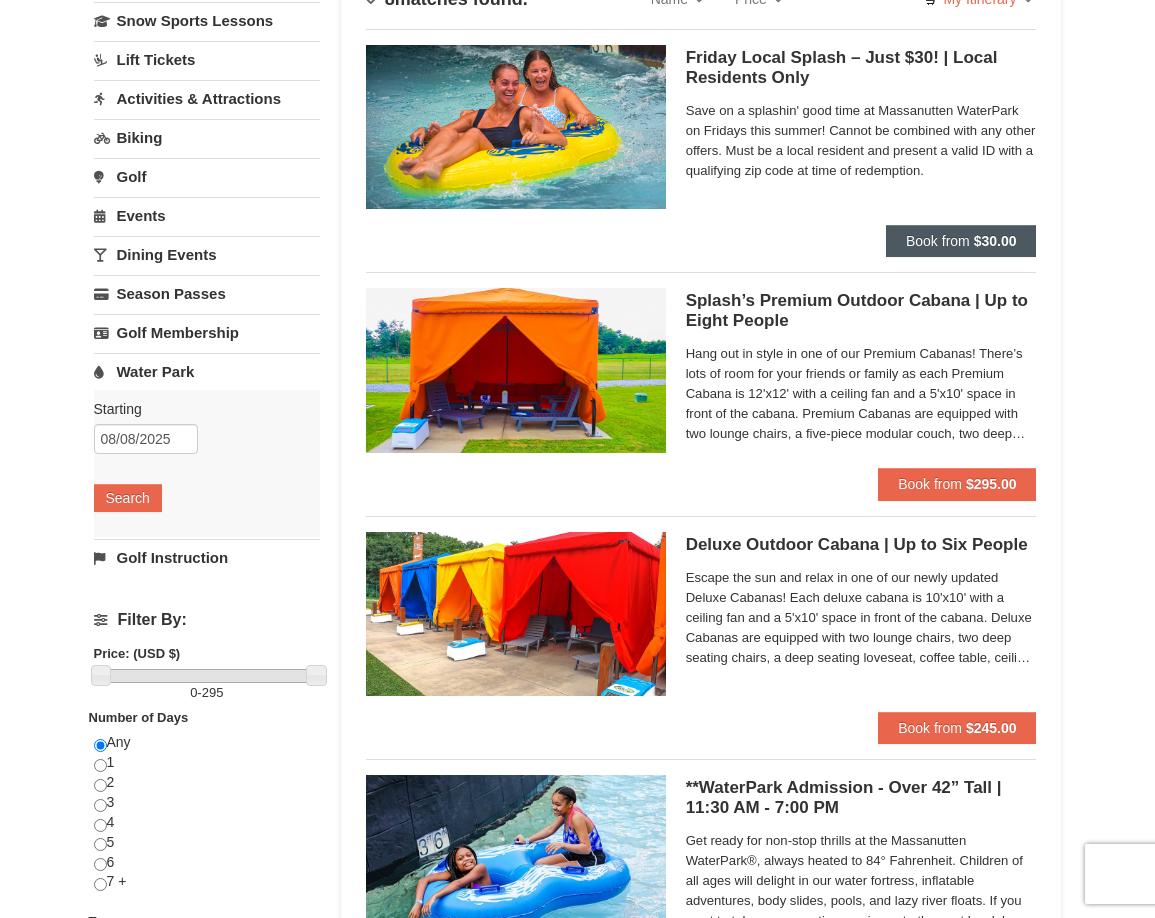 click on "Book from" at bounding box center (938, 241) 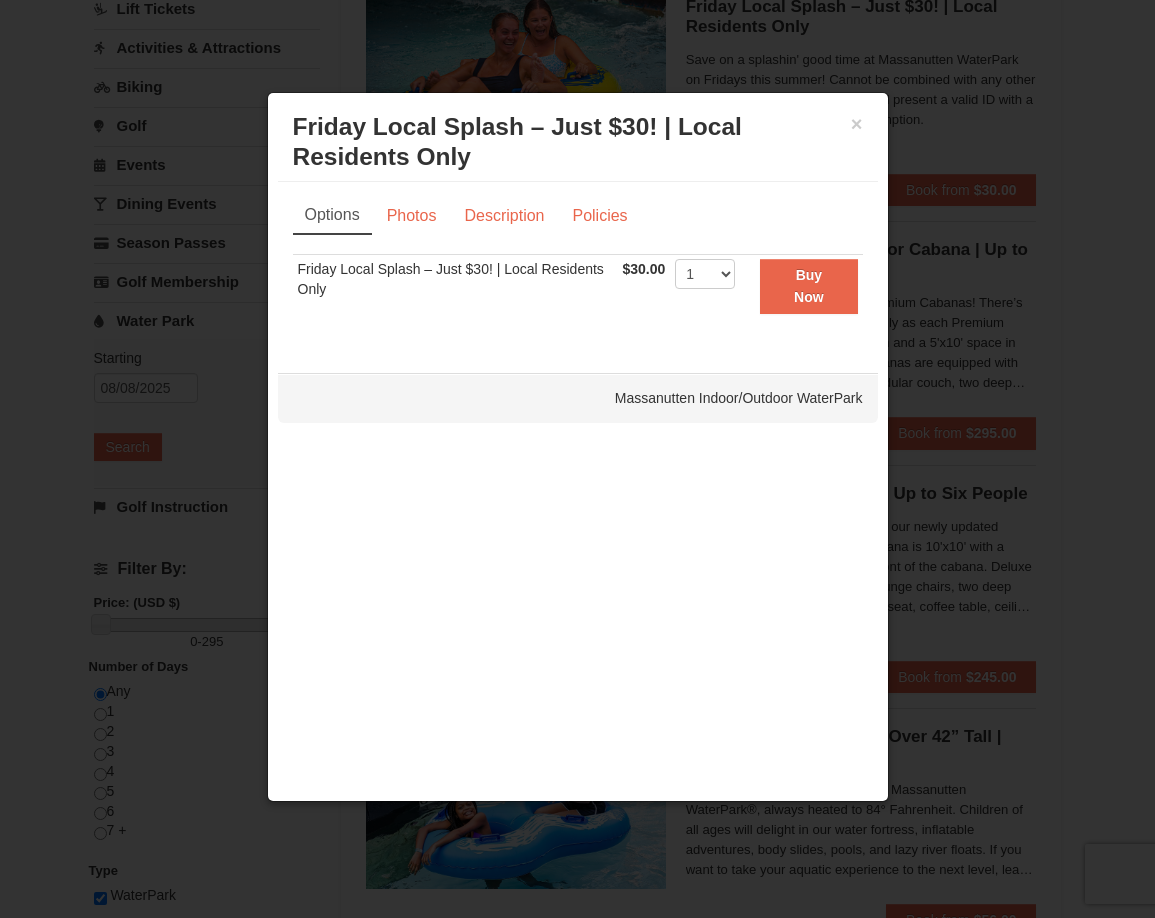 scroll, scrollTop: 225, scrollLeft: 0, axis: vertical 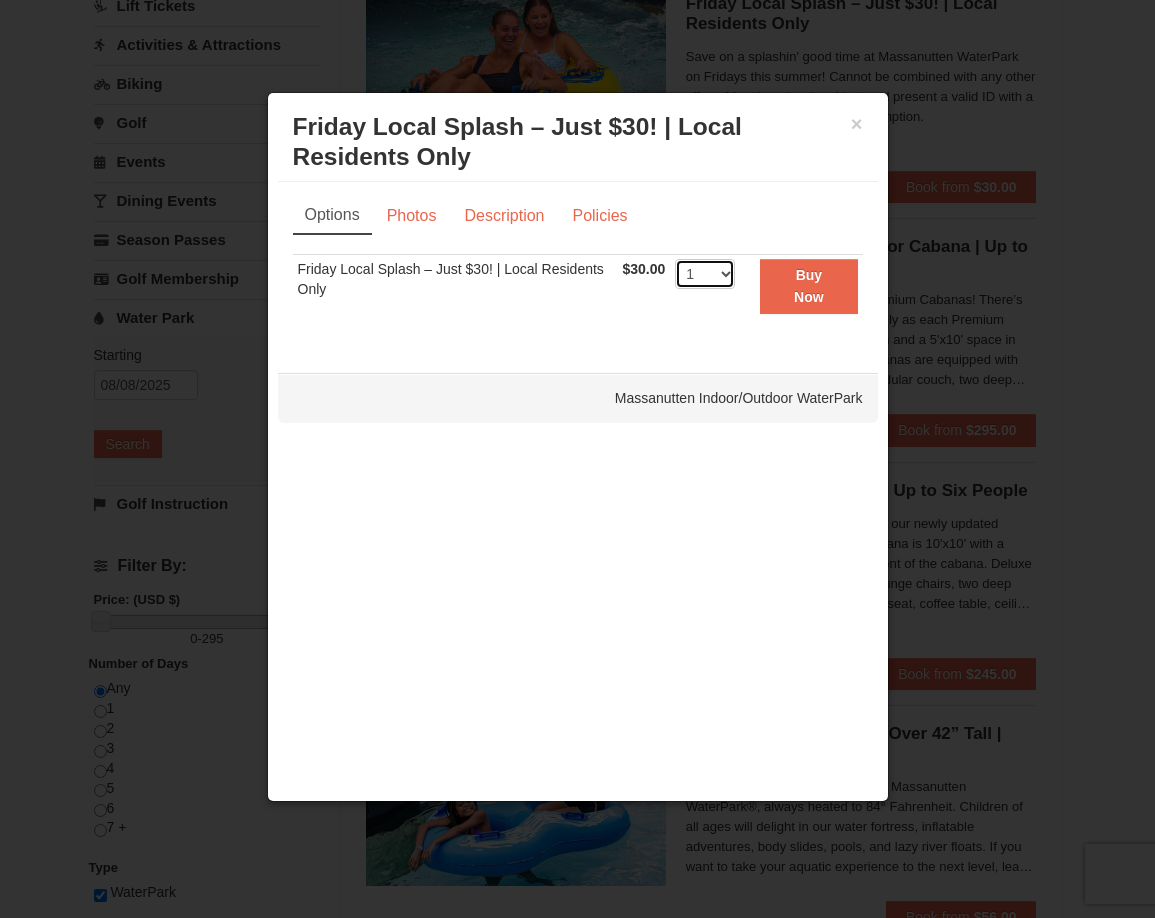 select on "5" 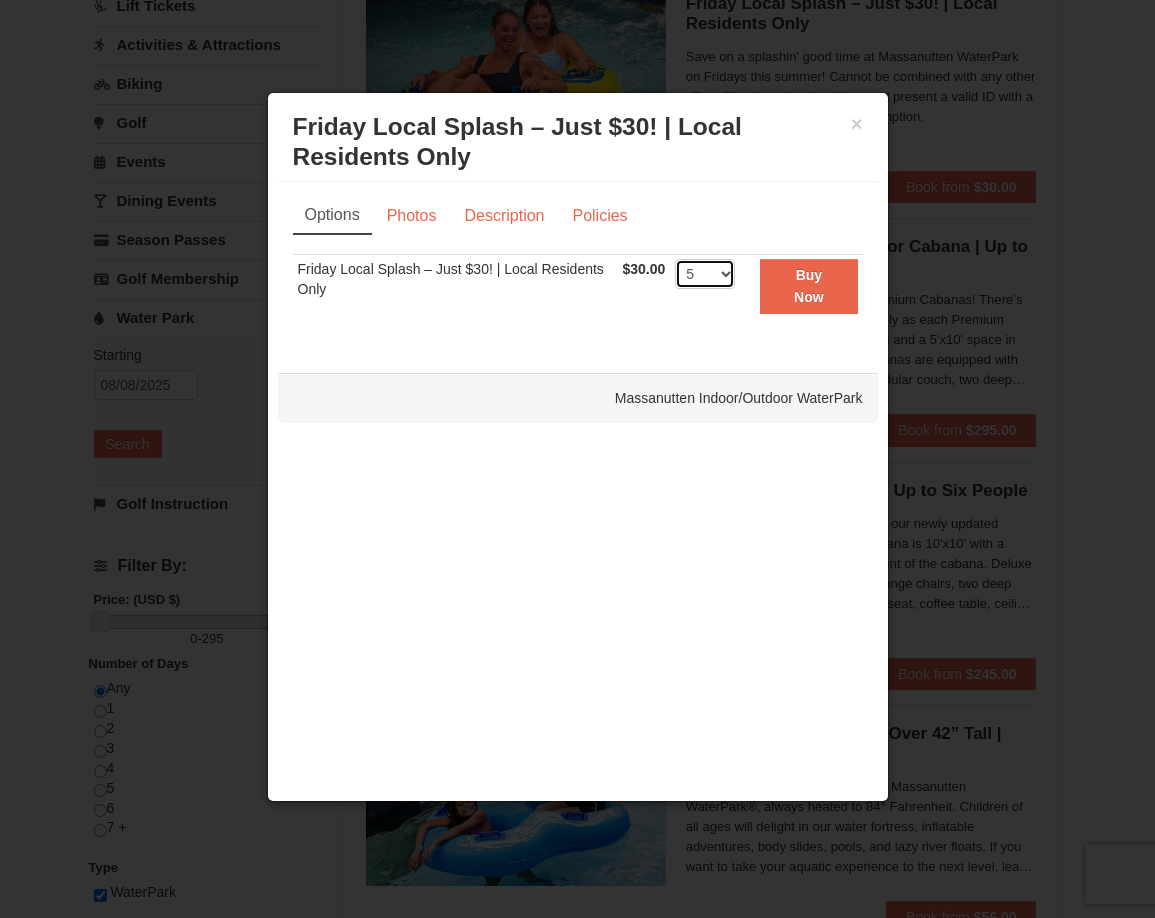 scroll, scrollTop: 225, scrollLeft: 0, axis: vertical 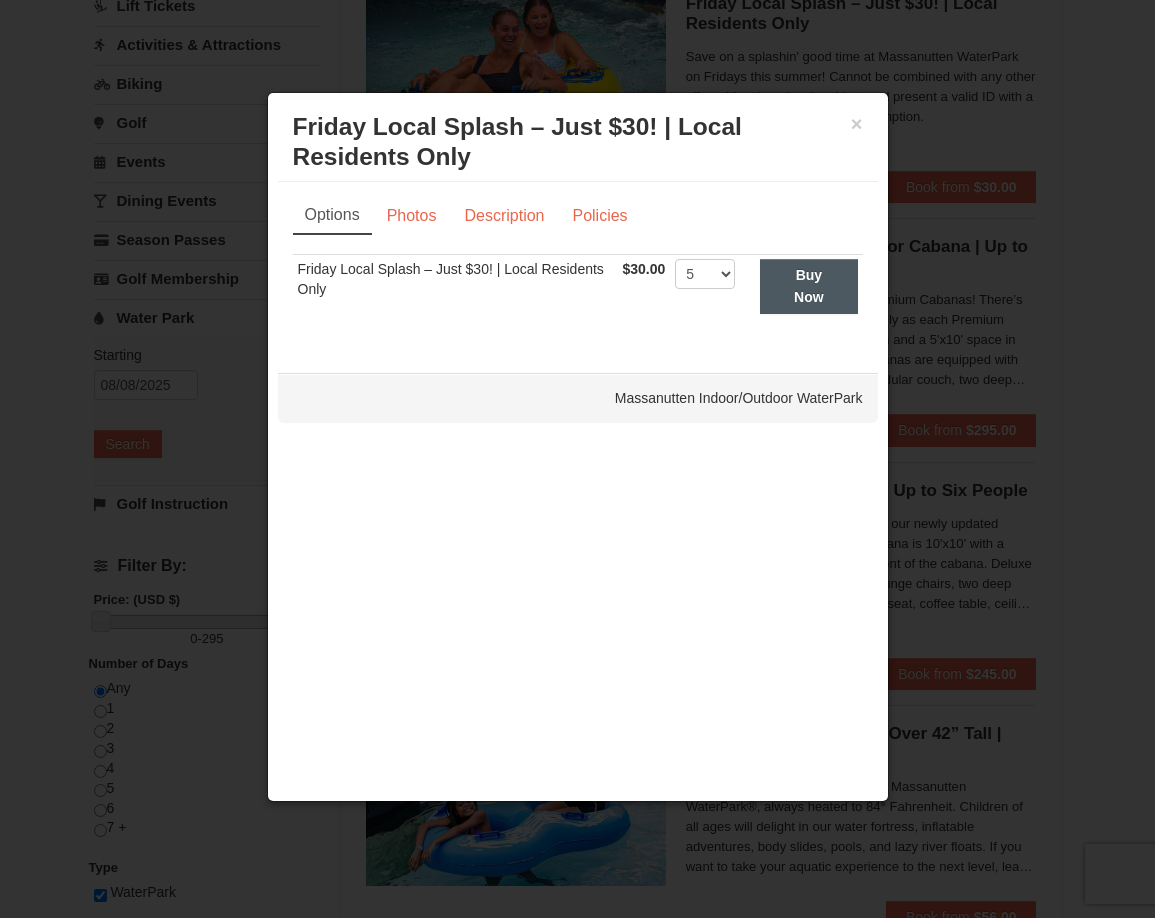 click on "Buy Now" at bounding box center (809, 286) 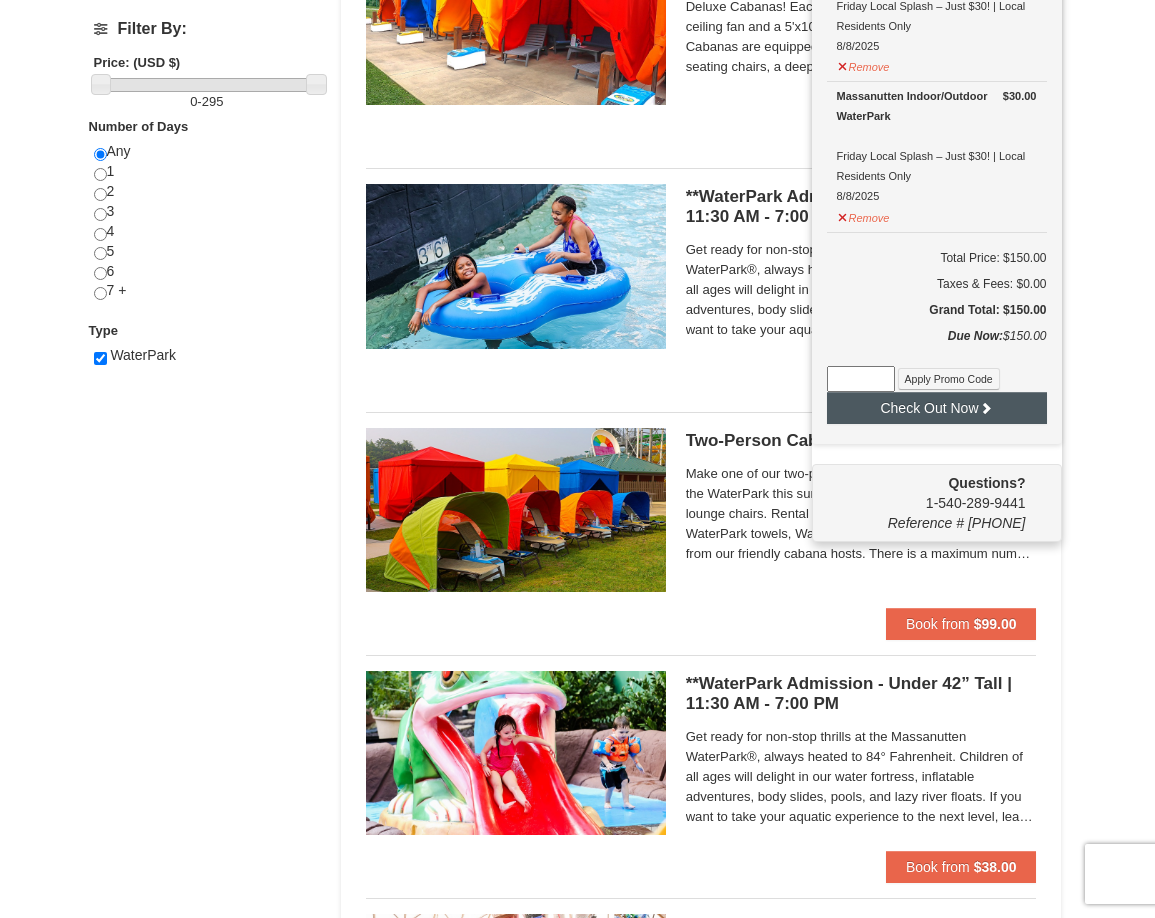 scroll, scrollTop: 768, scrollLeft: 0, axis: vertical 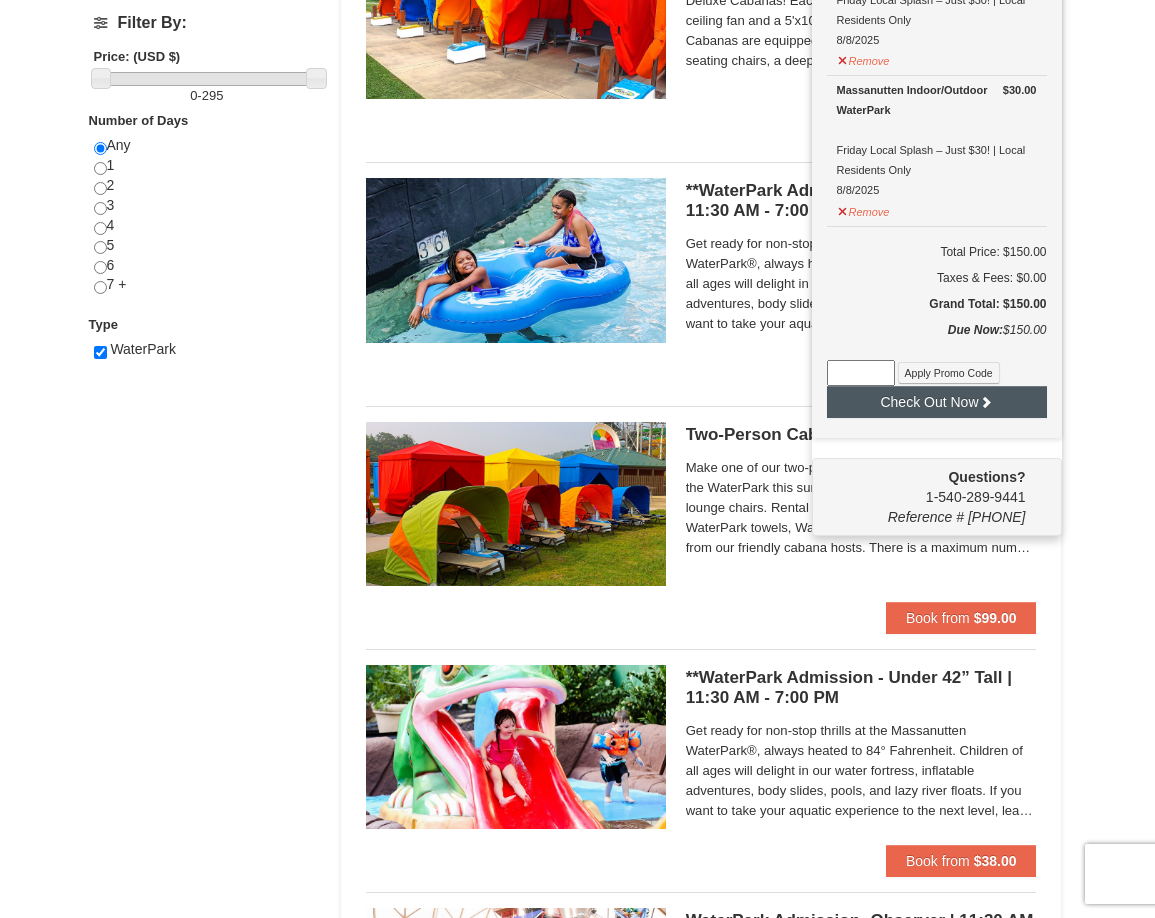 click on "Check Out Now" at bounding box center [937, 402] 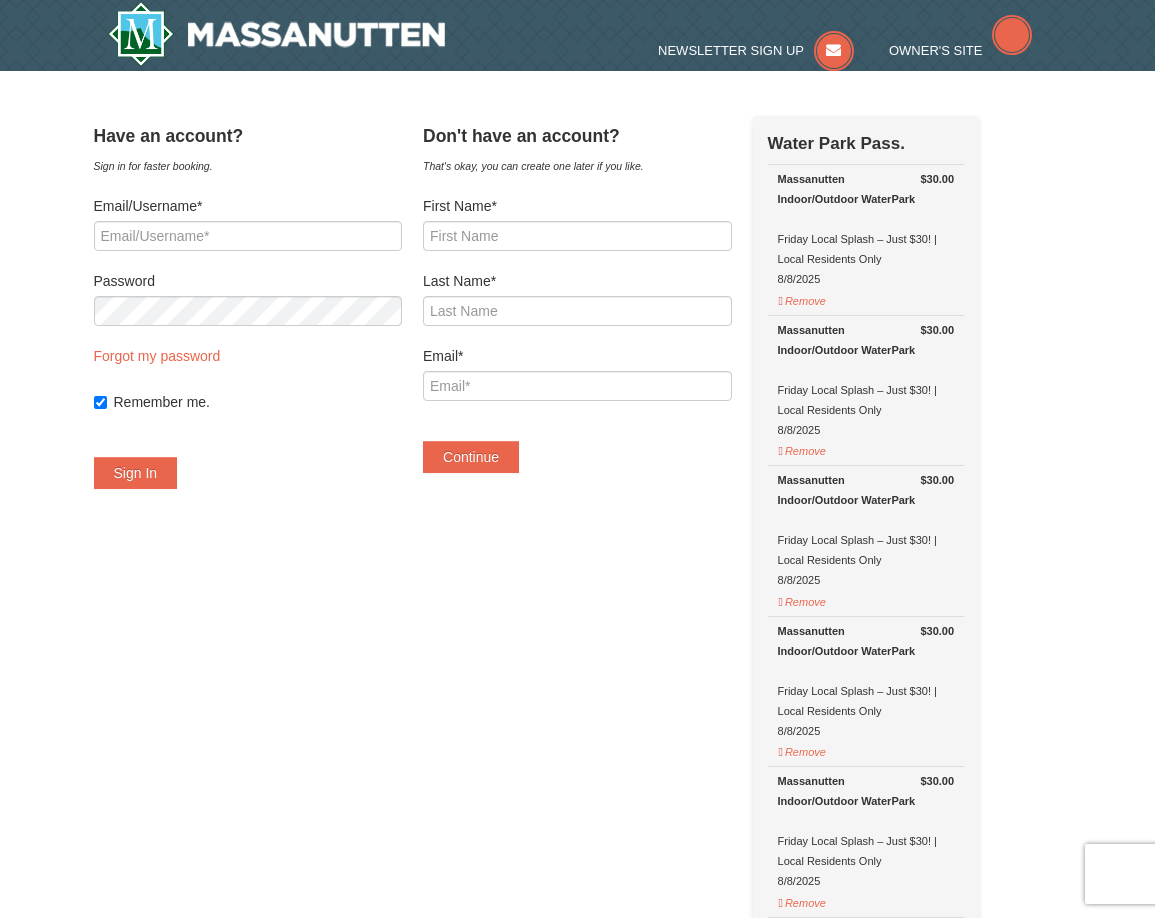 scroll, scrollTop: 0, scrollLeft: 0, axis: both 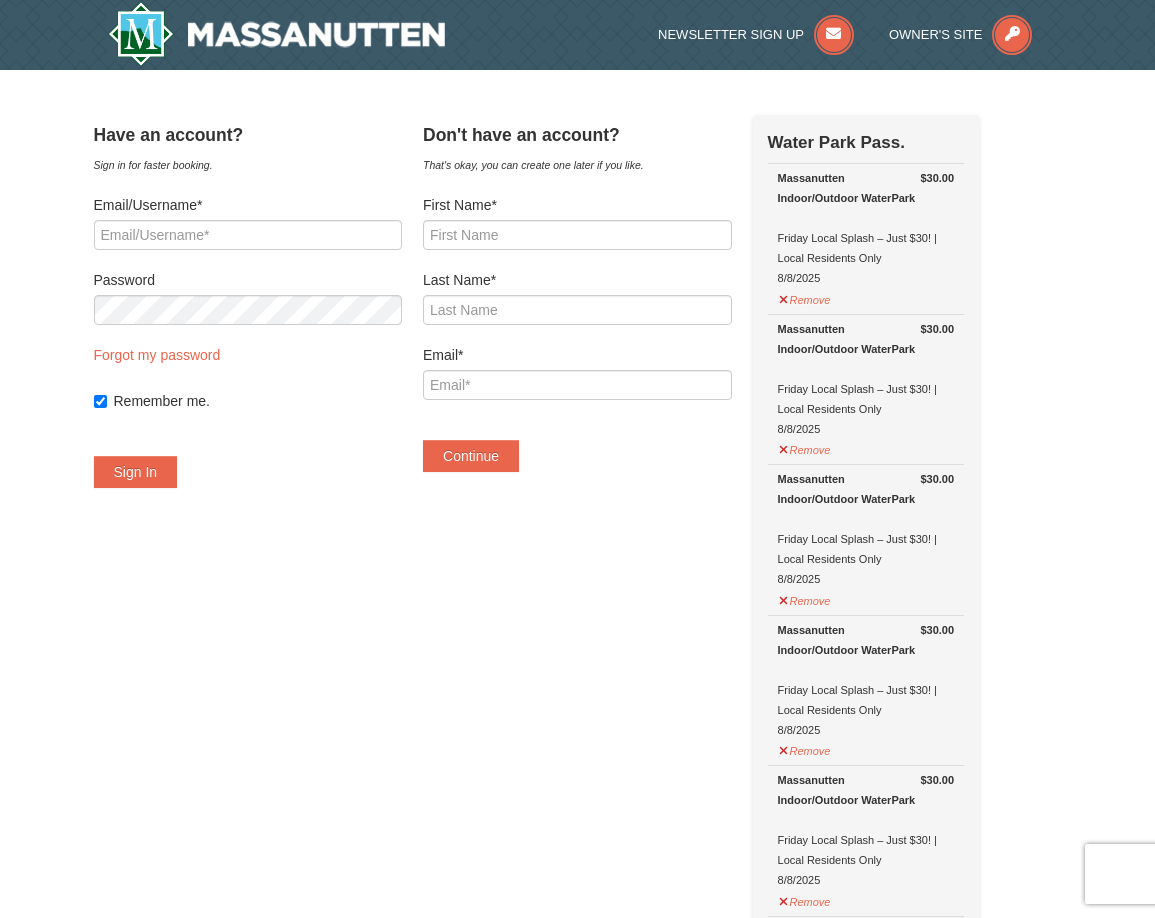 click on "Remember me." at bounding box center (100, 401) 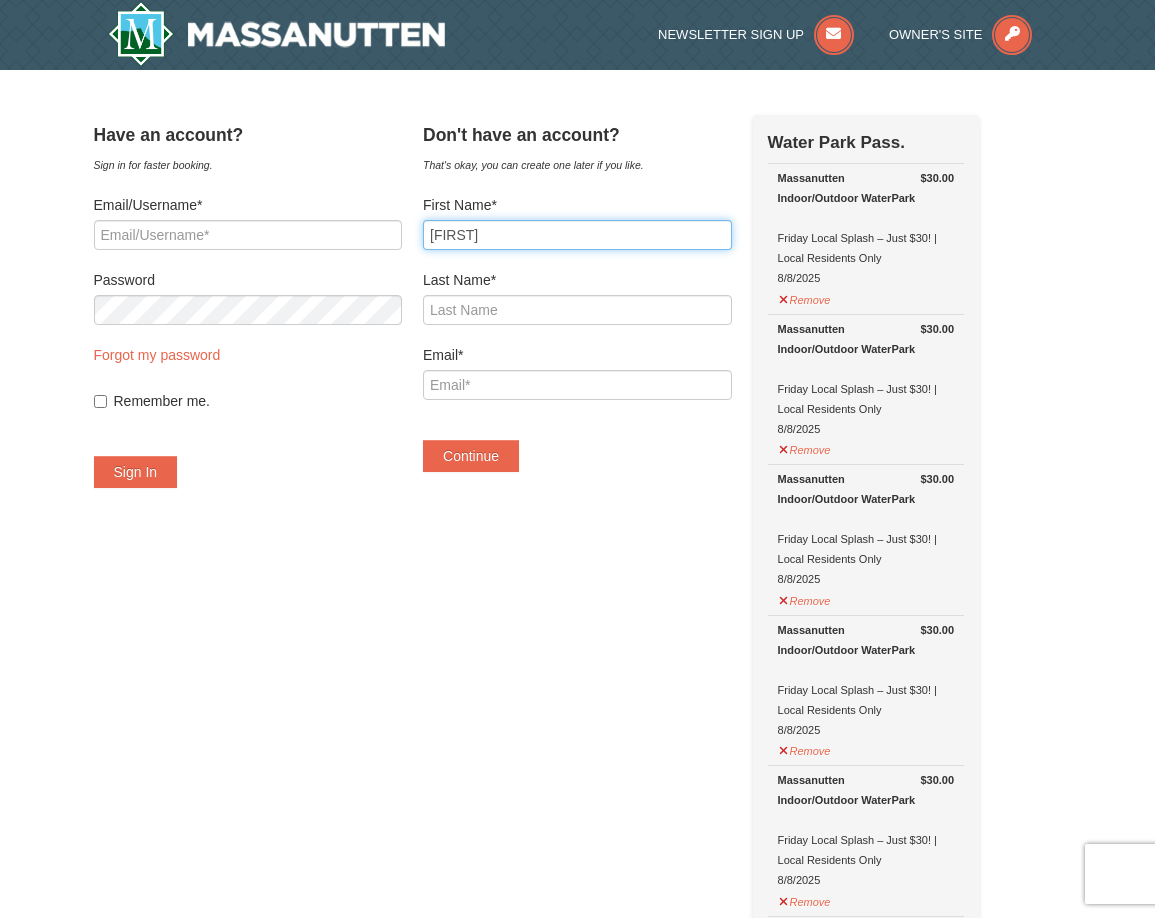 type on "Bobby" 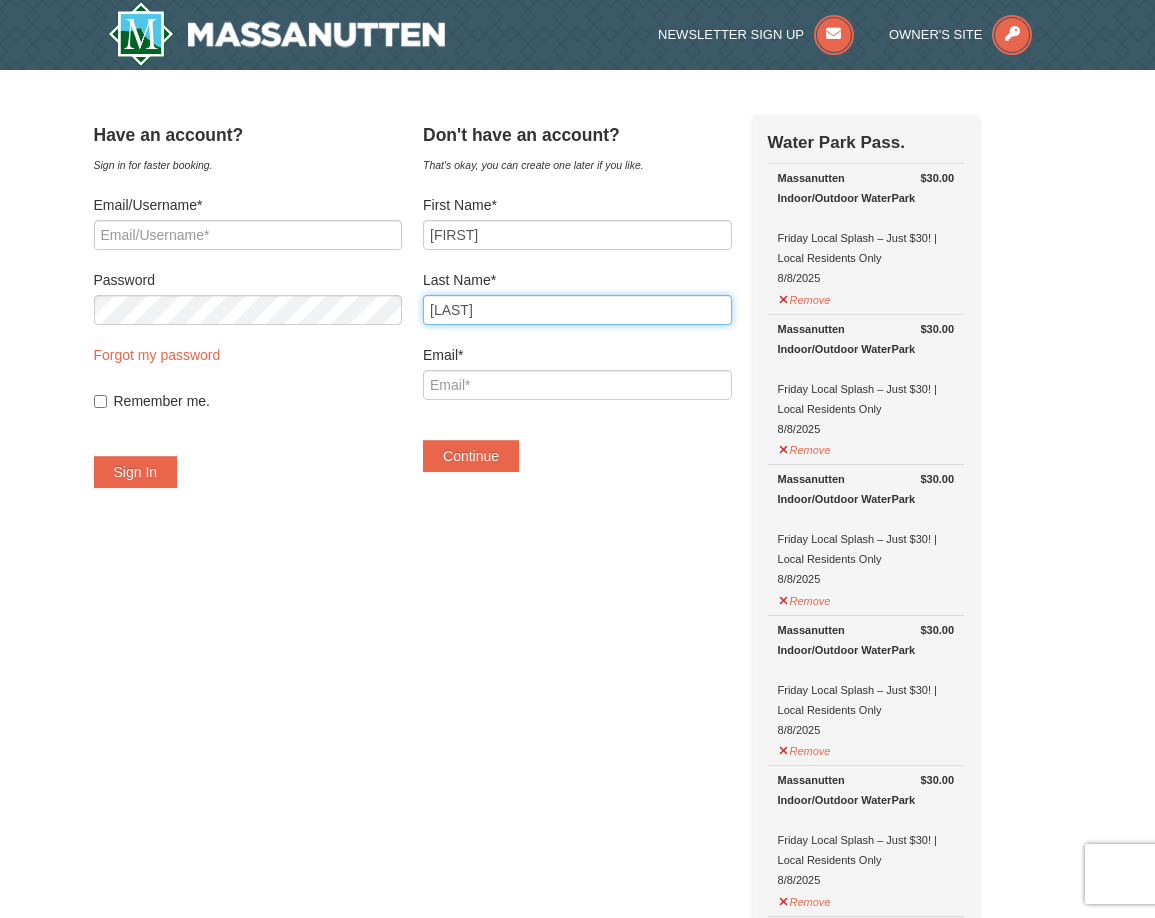 type on "Stevens" 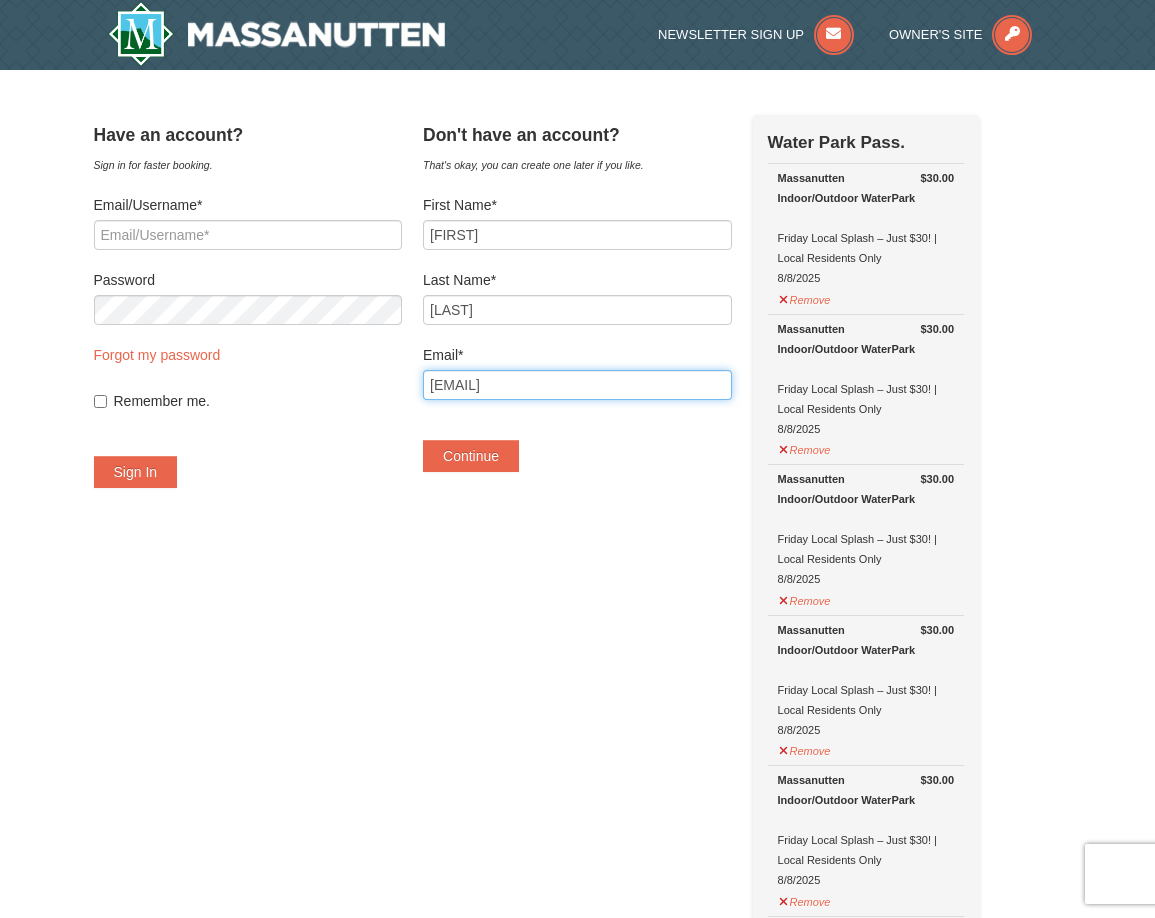 scroll, scrollTop: 1, scrollLeft: 0, axis: vertical 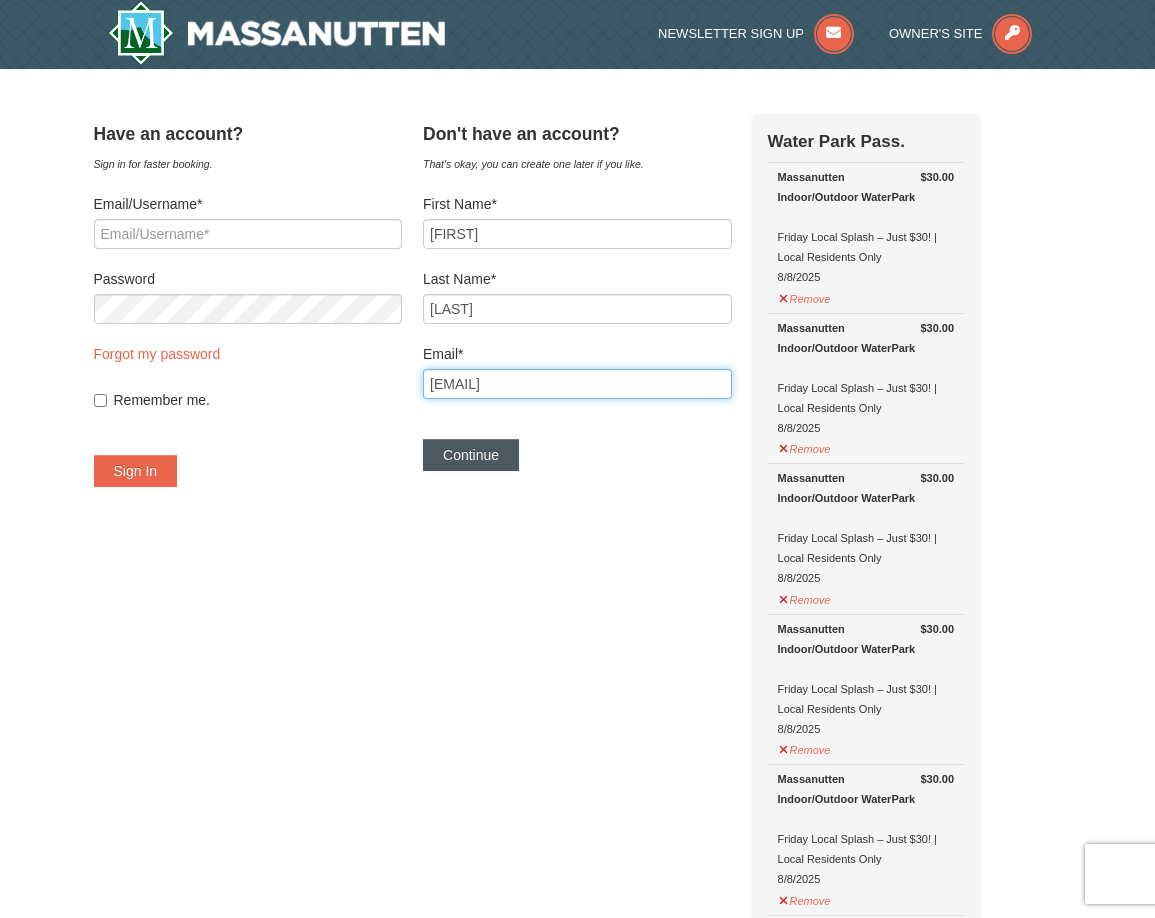 type on "bstevens@rockingham.k12.va.us" 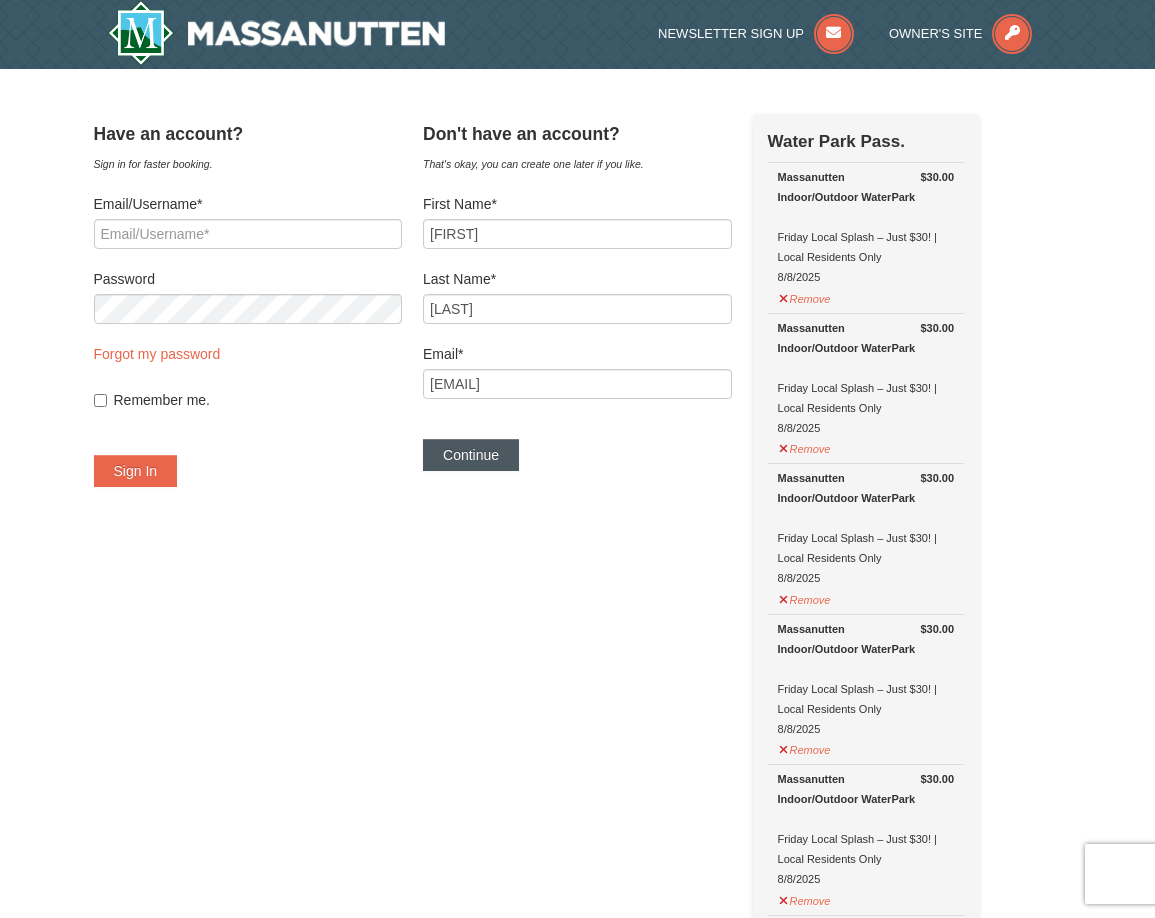 click on "Continue" at bounding box center [471, 455] 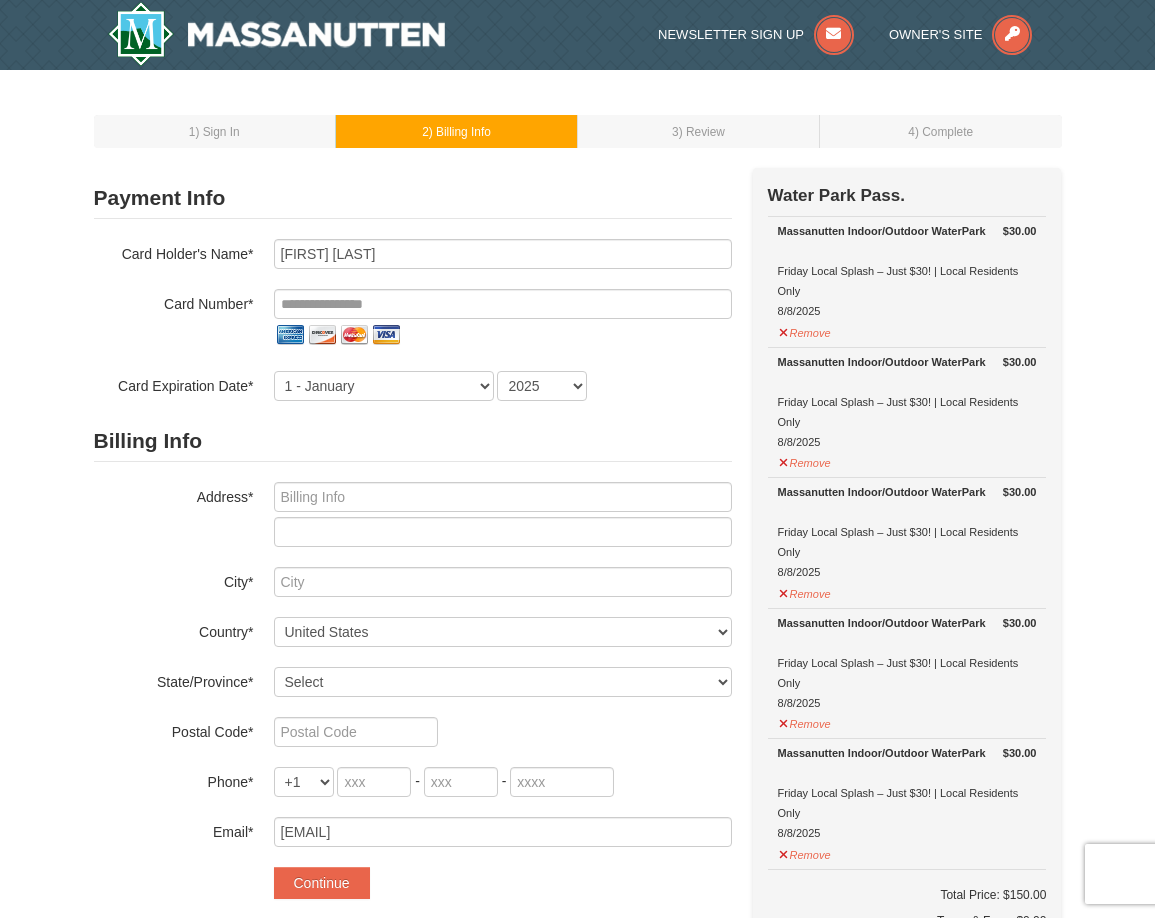 scroll, scrollTop: 0, scrollLeft: 0, axis: both 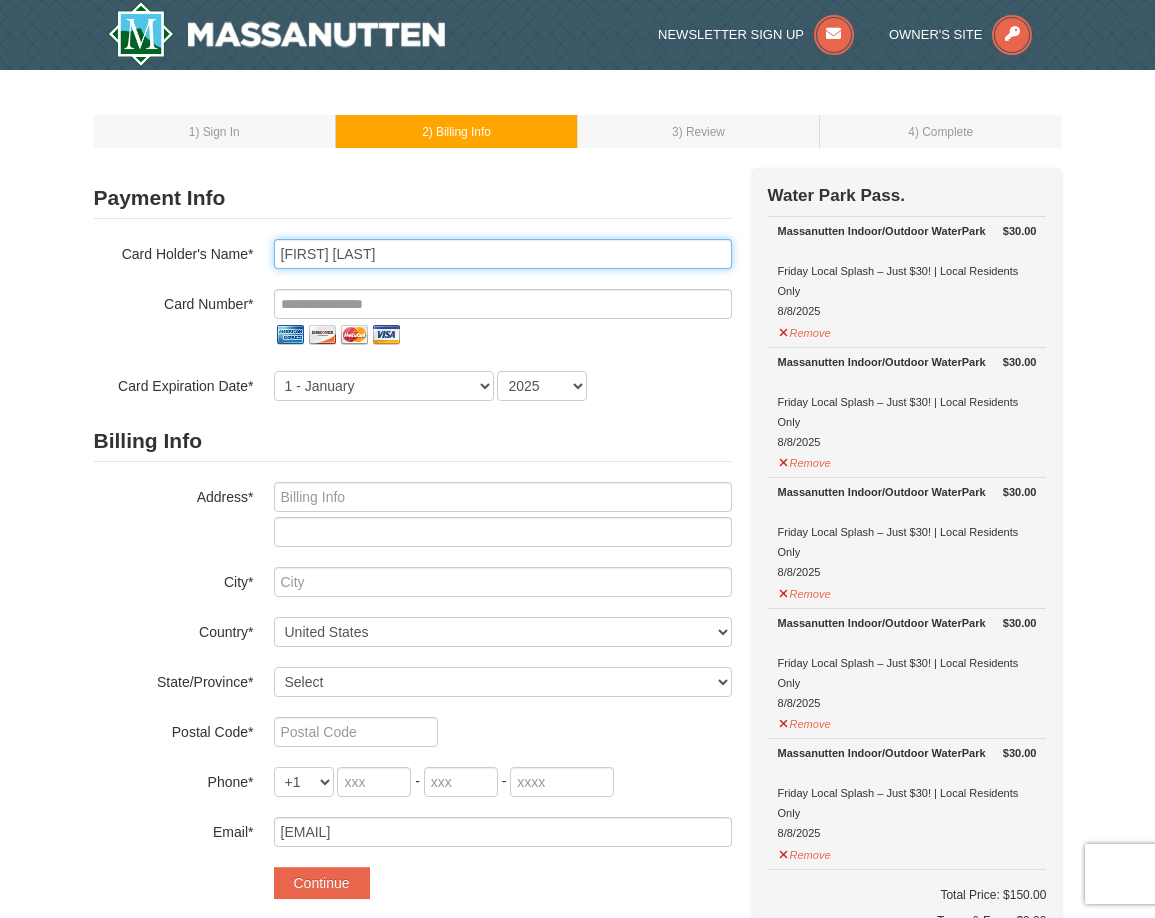 click on "Bobby Stevens" at bounding box center (503, 254) 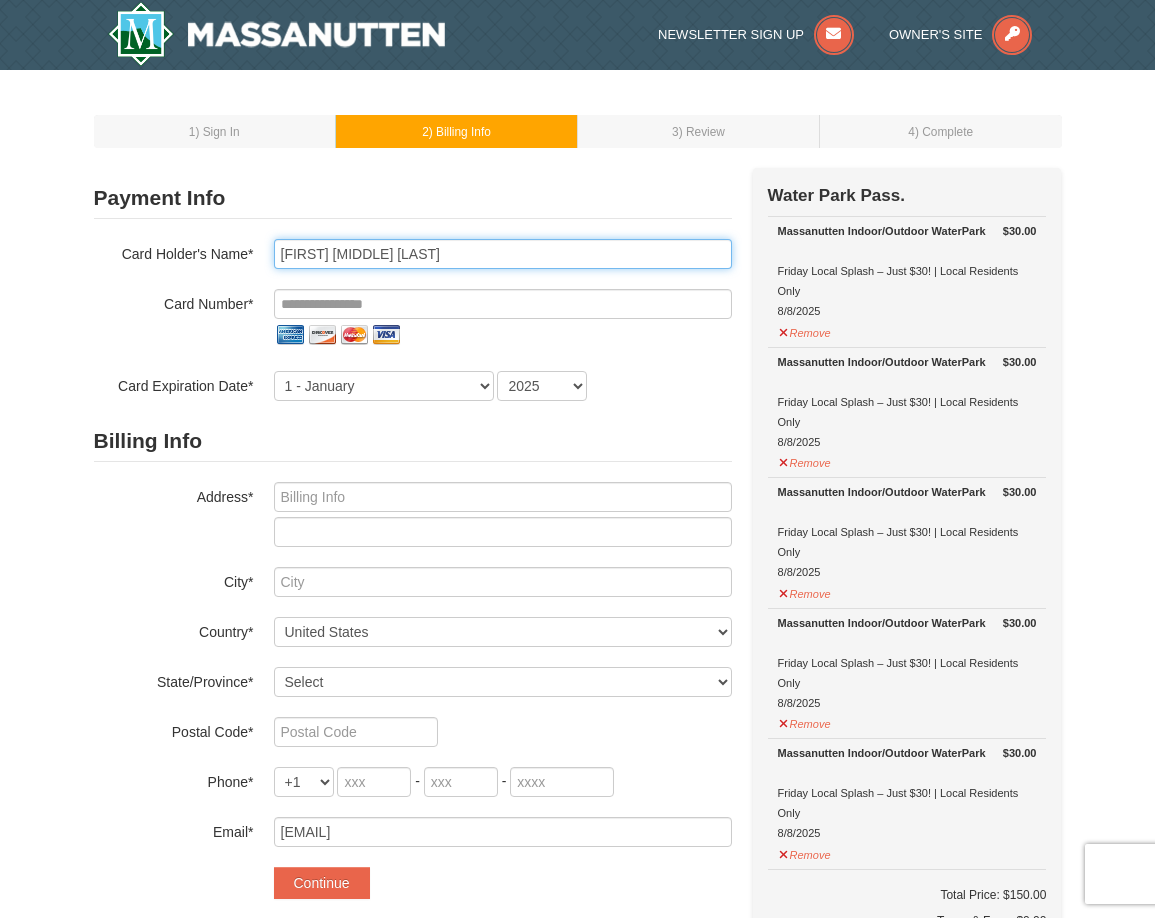 type on "Robert J Stevens" 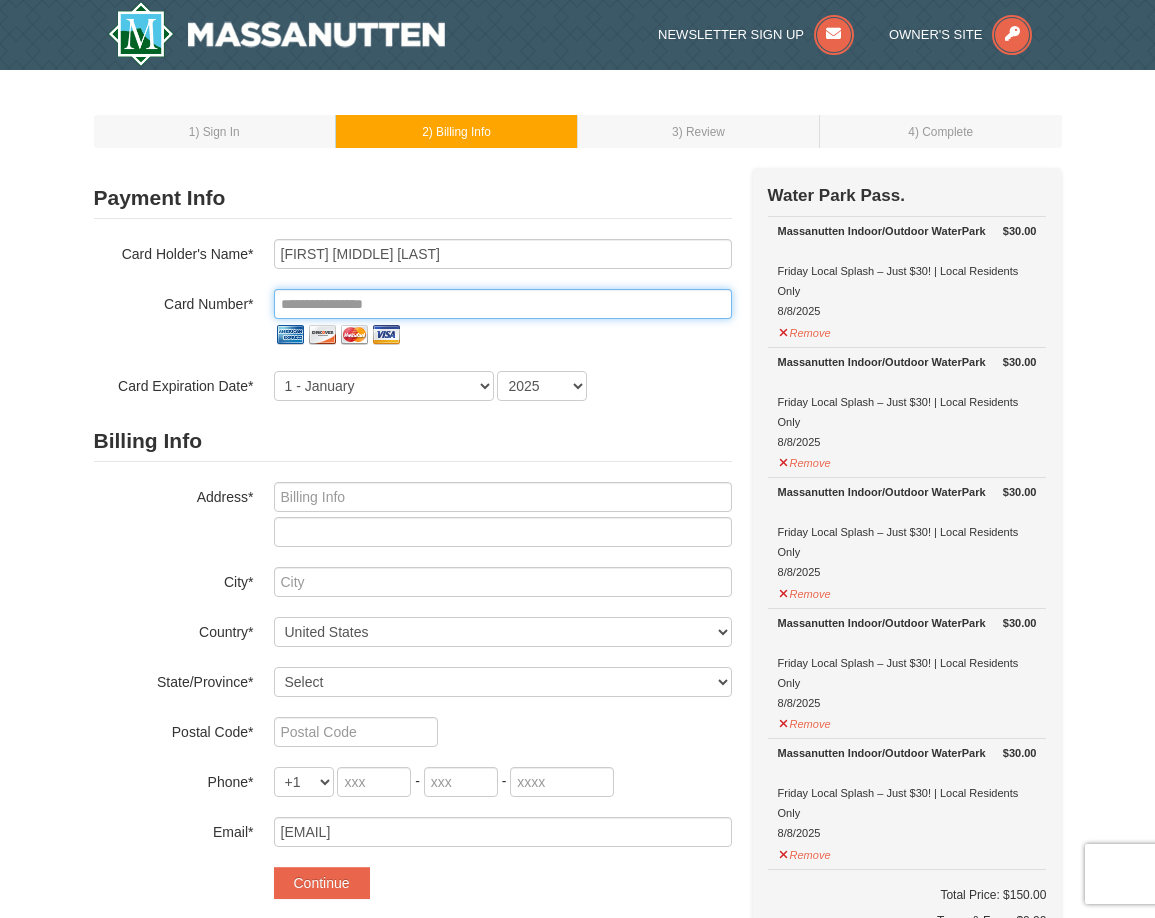 click at bounding box center (503, 304) 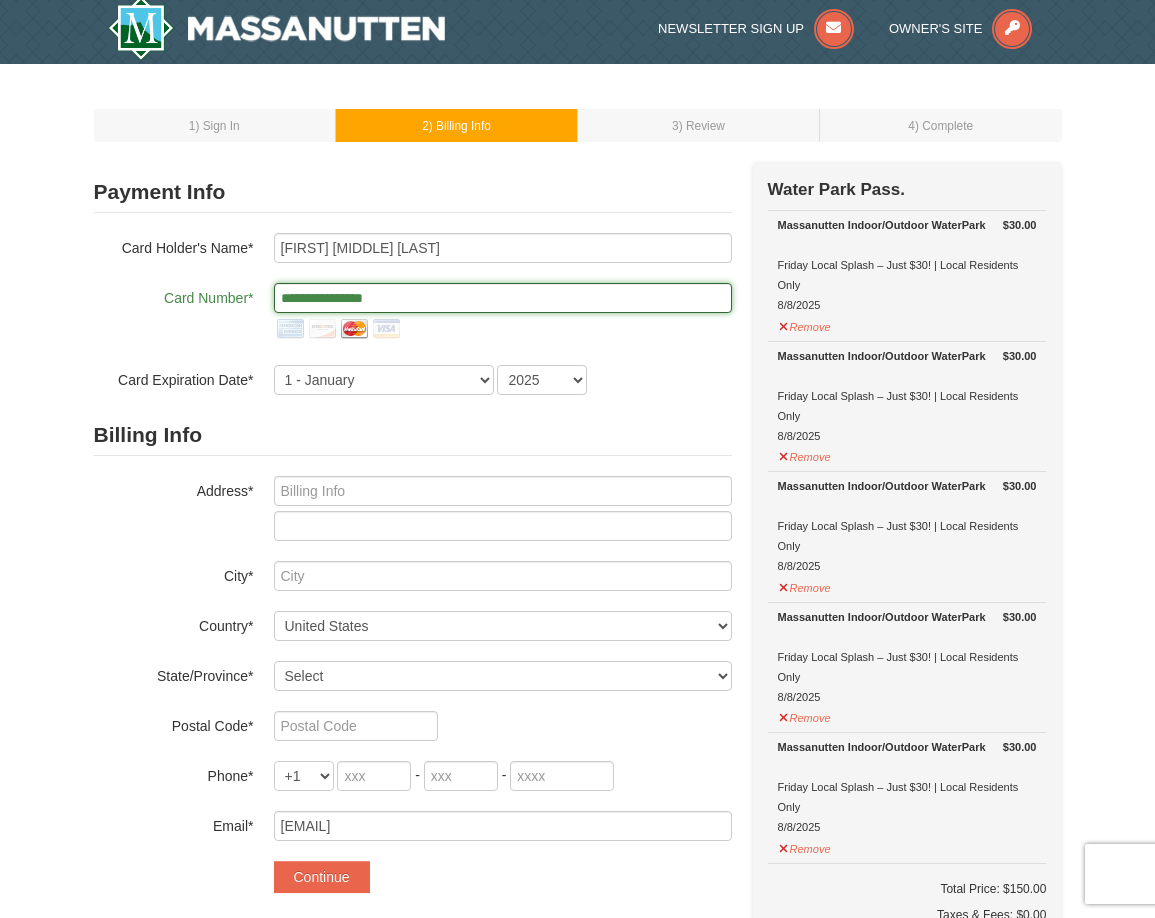 scroll, scrollTop: 8, scrollLeft: 0, axis: vertical 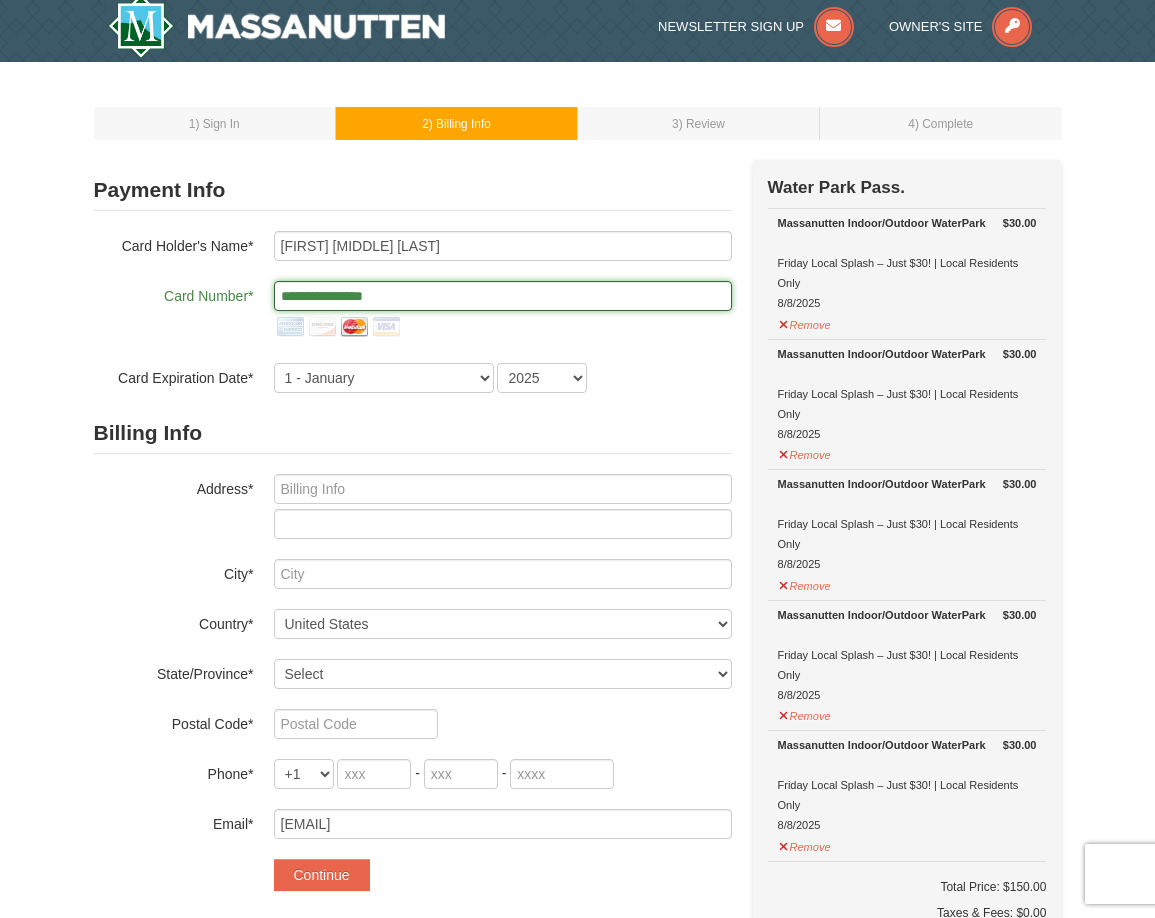 type on "**********" 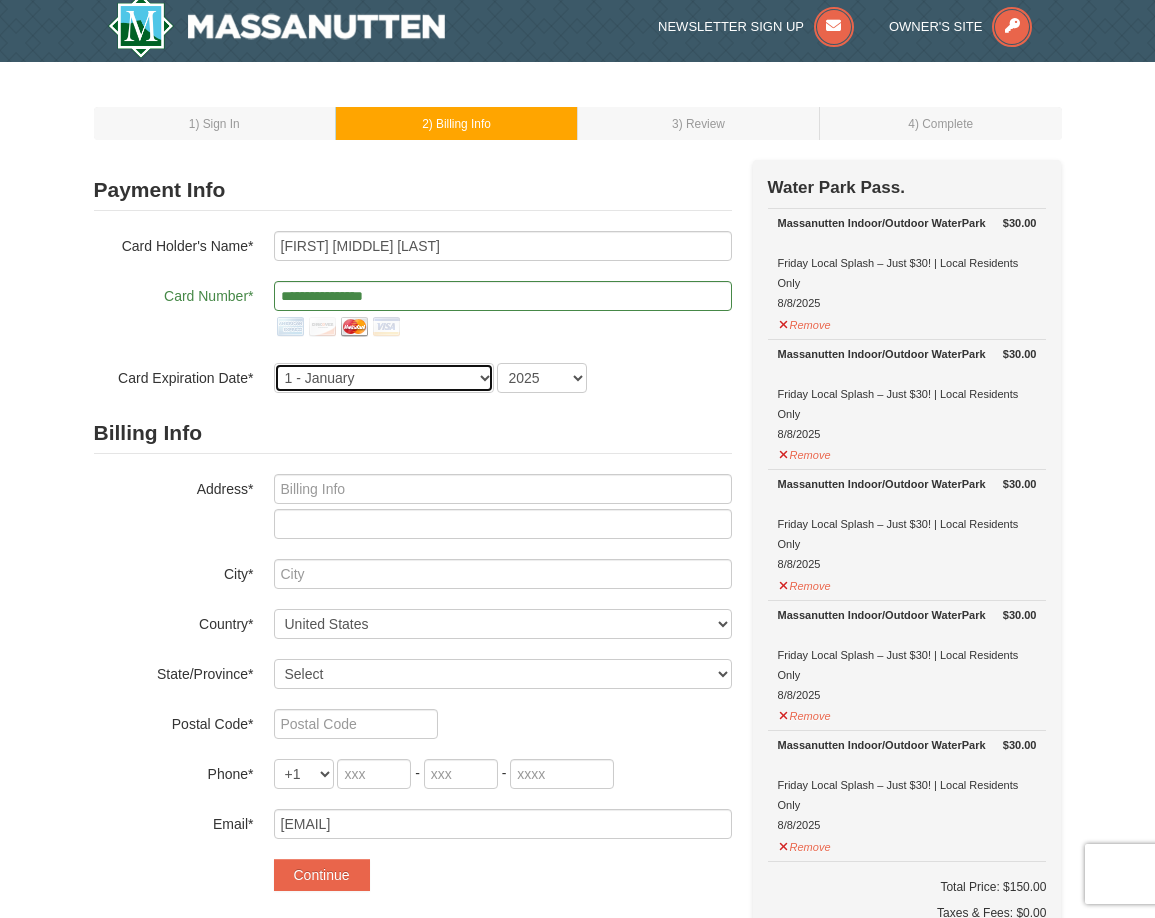 select on "10" 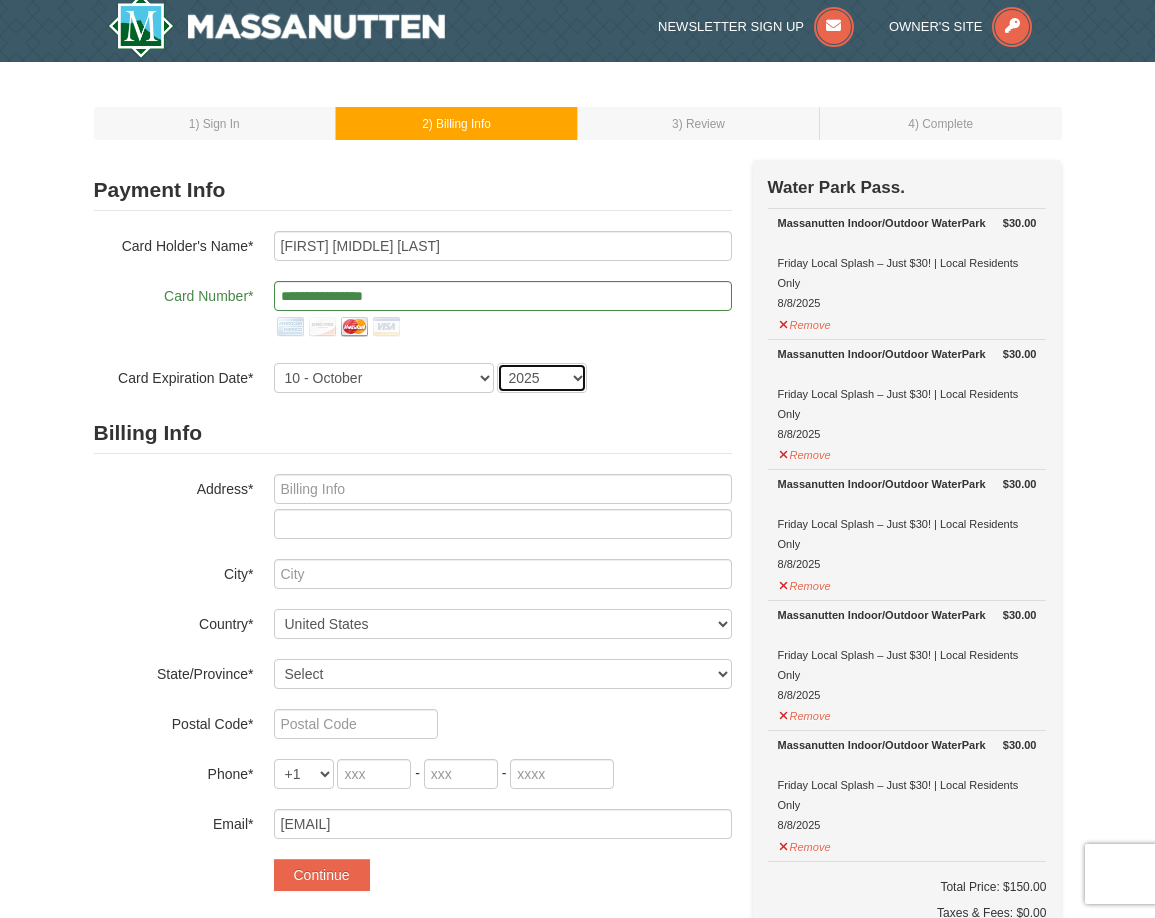 select on "2029" 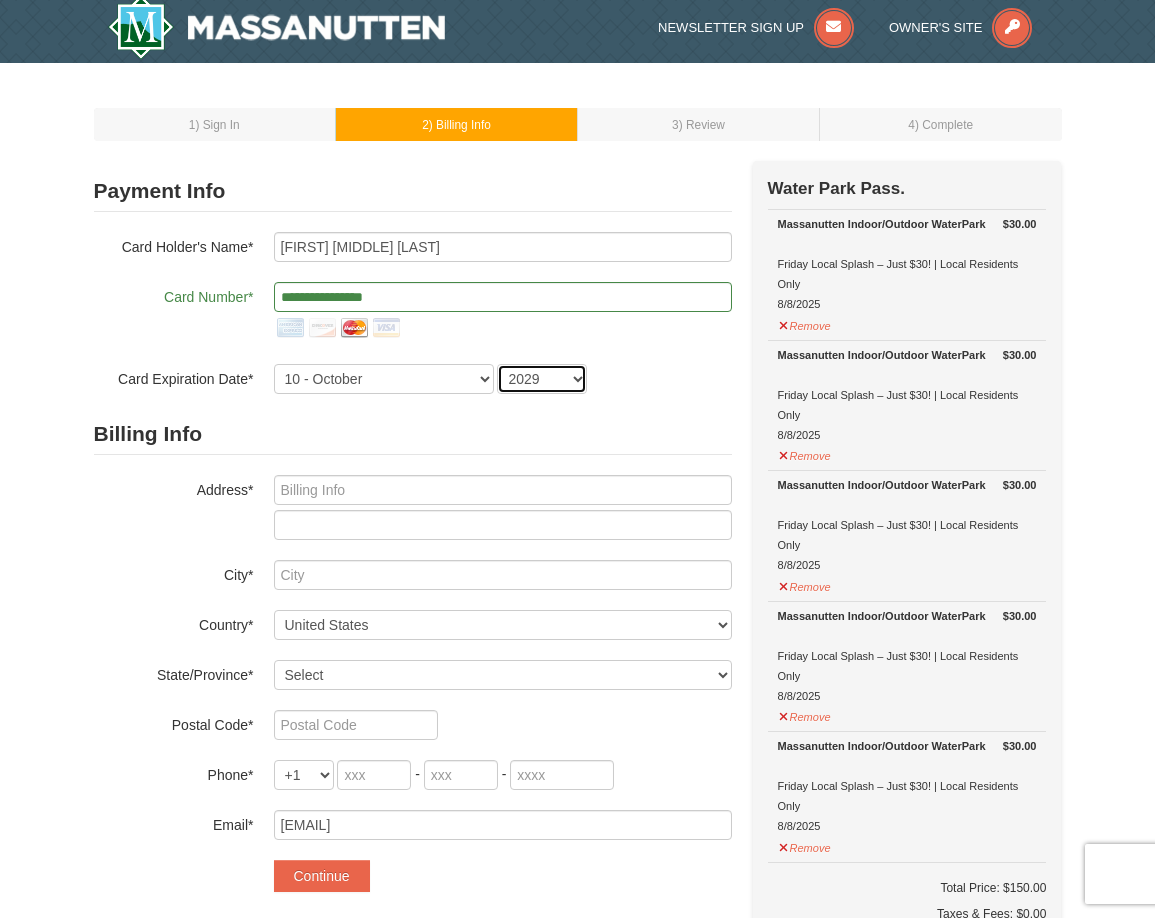 scroll, scrollTop: 7, scrollLeft: 0, axis: vertical 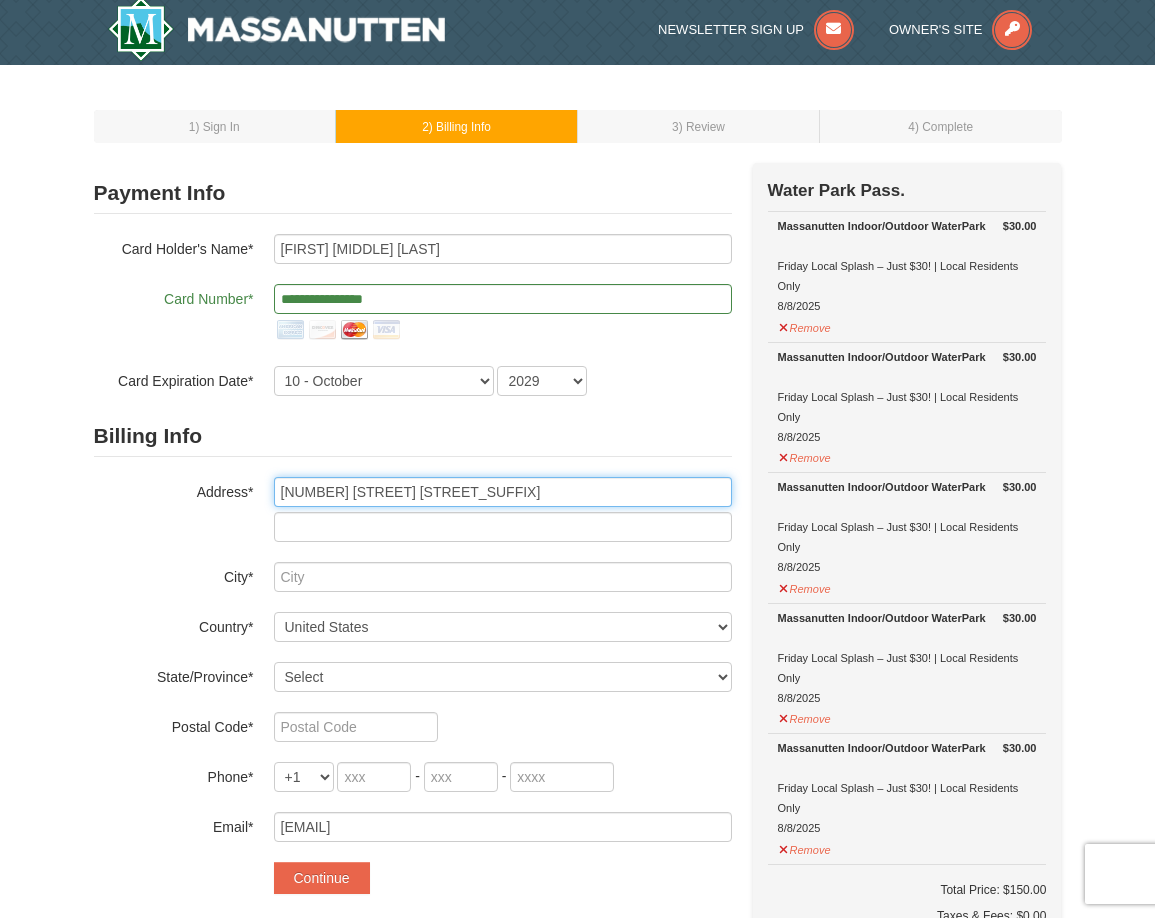 type on "34 College Woods Drive" 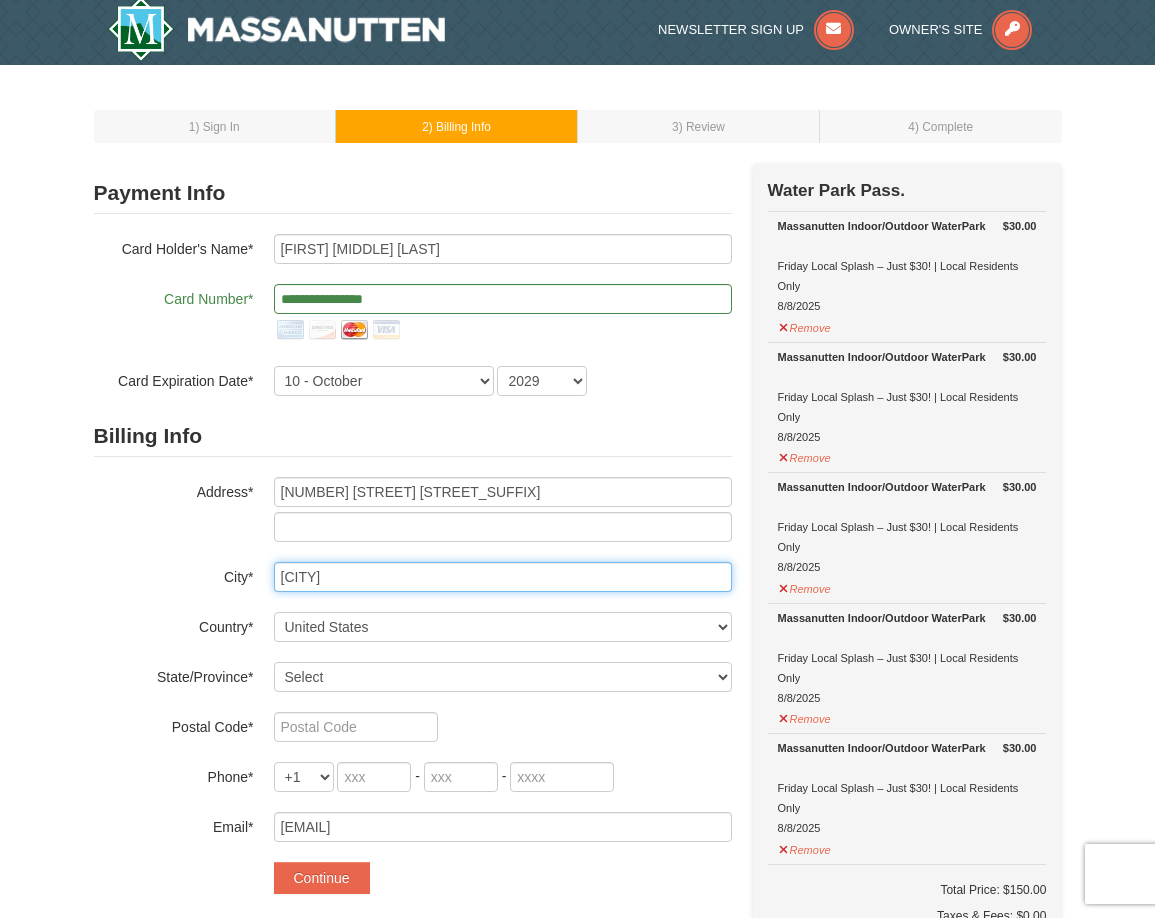 type on "Bridgewater" 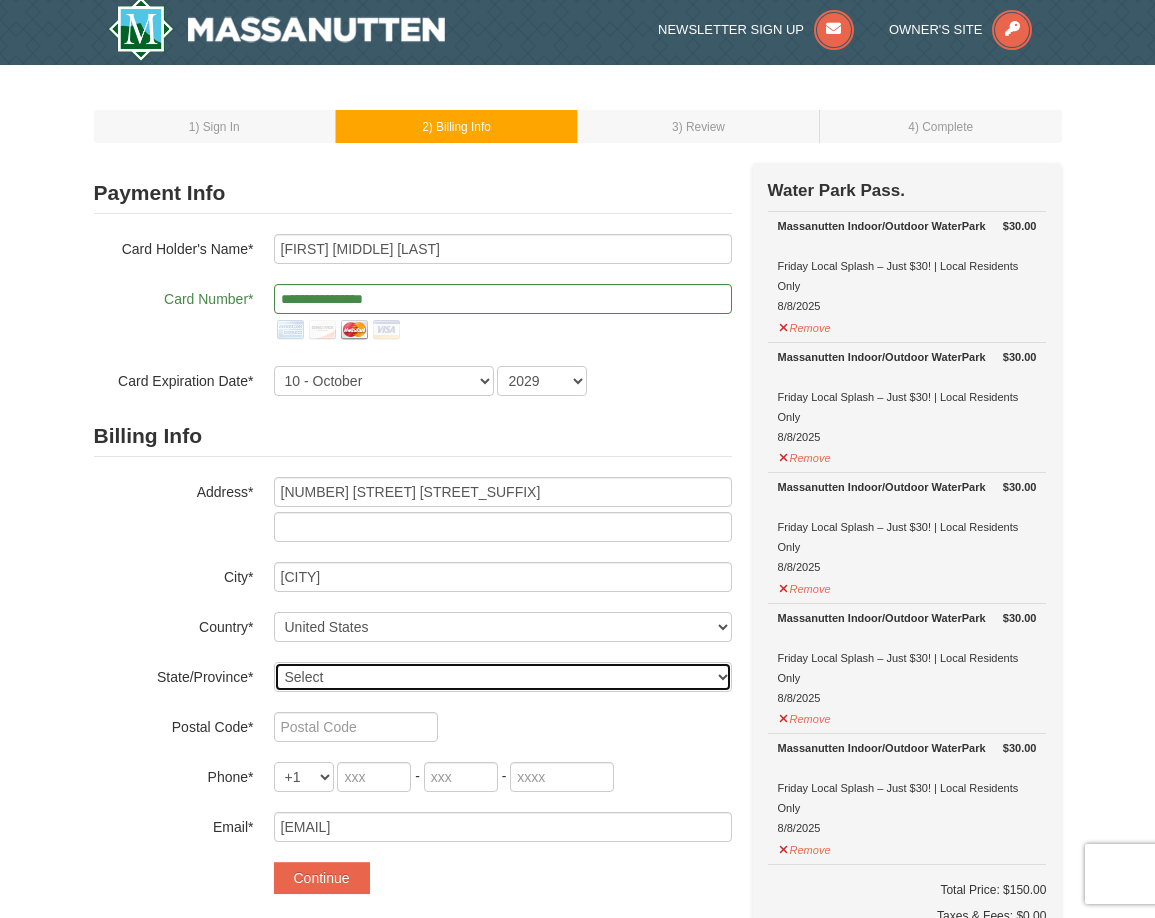 select on "VA" 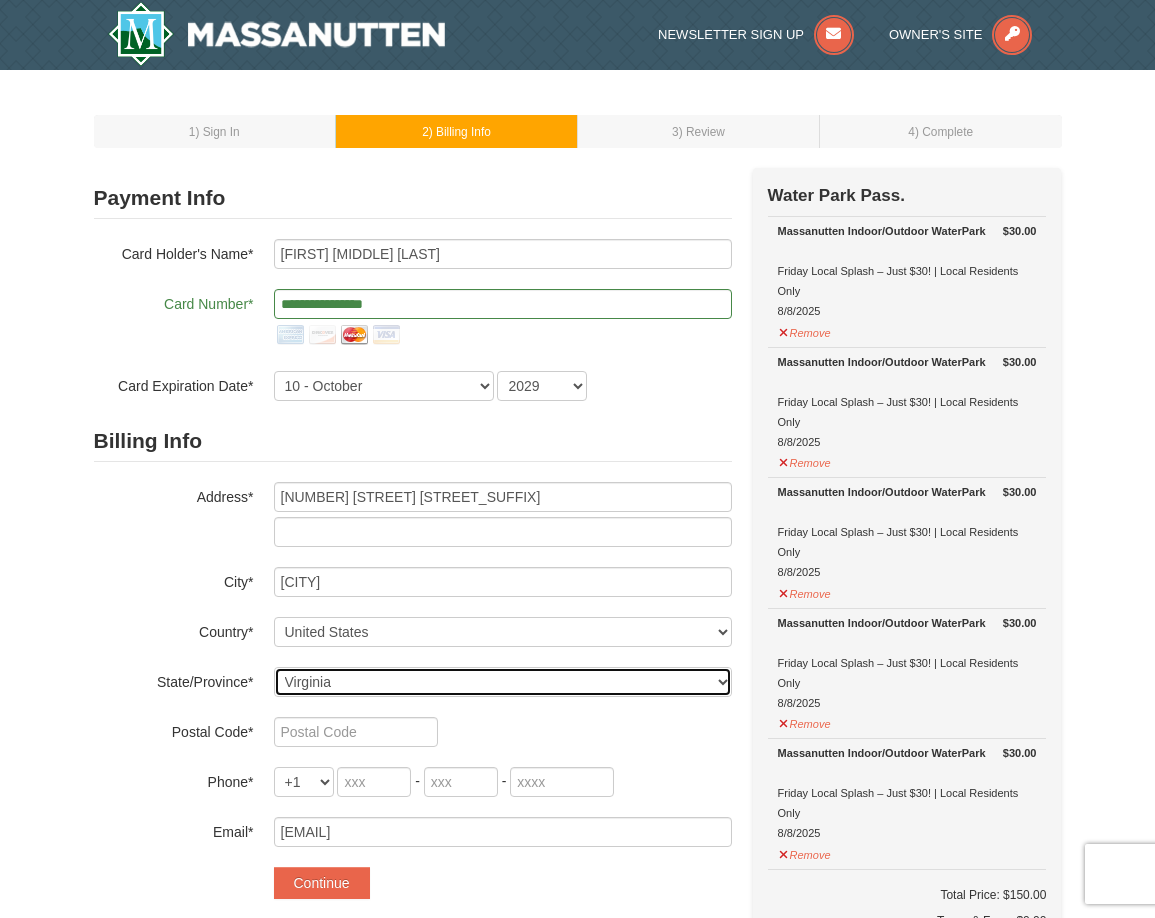 scroll, scrollTop: 0, scrollLeft: 0, axis: both 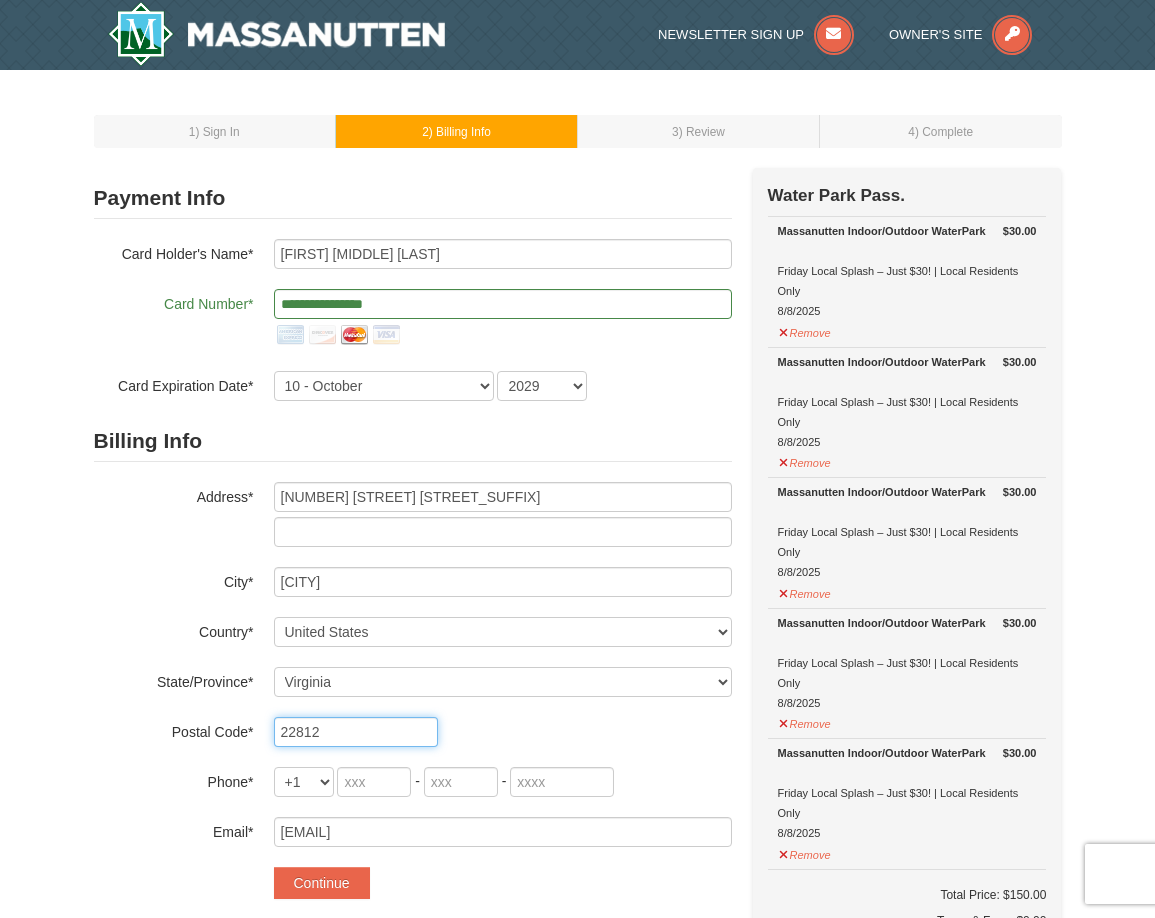 type on "22812" 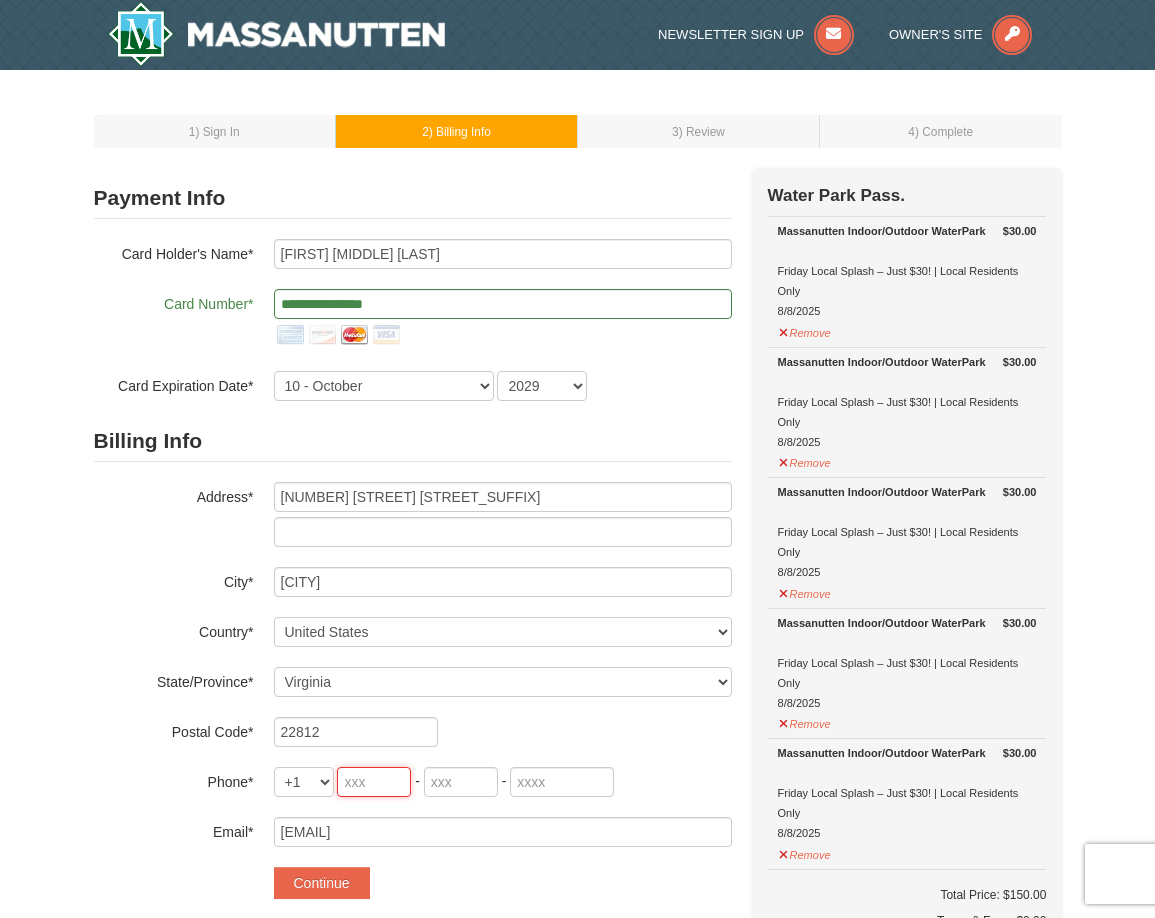 click at bounding box center [374, 782] 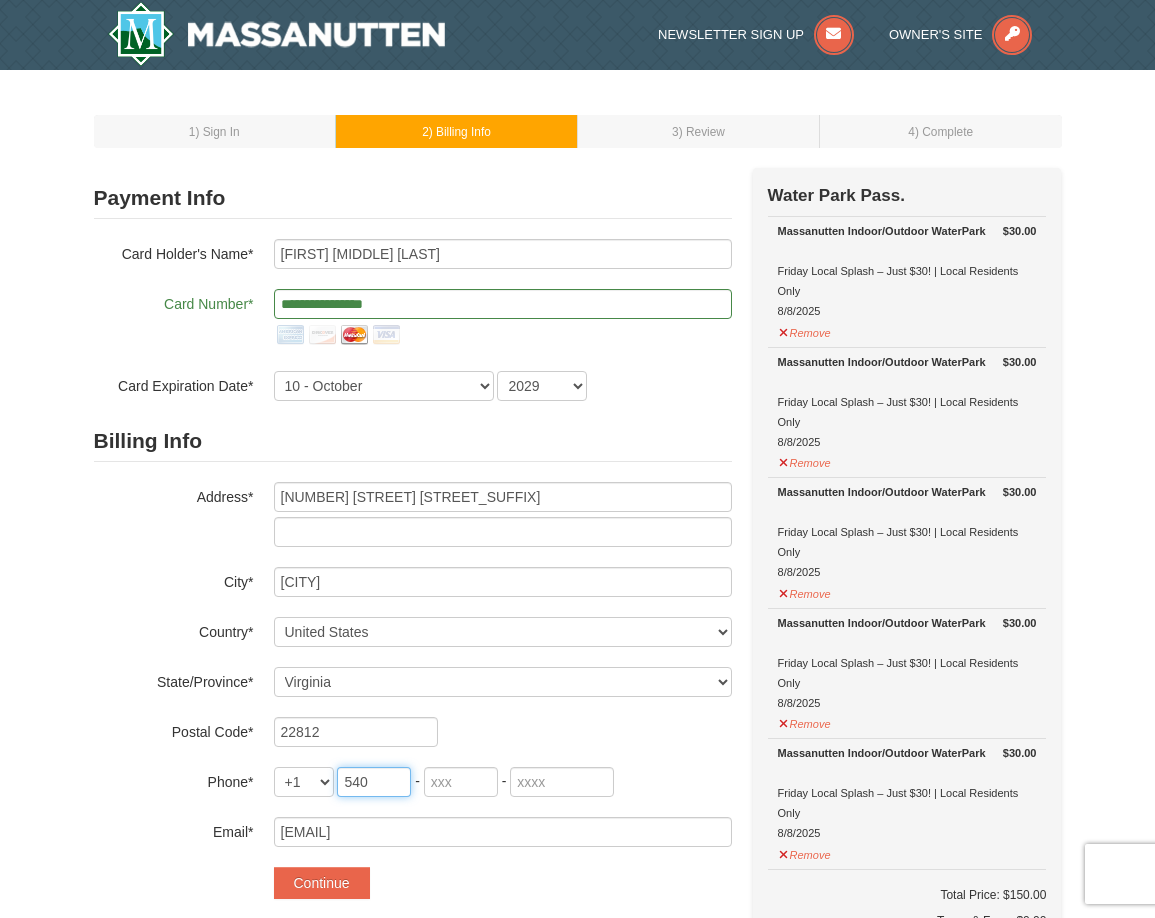 type on "540" 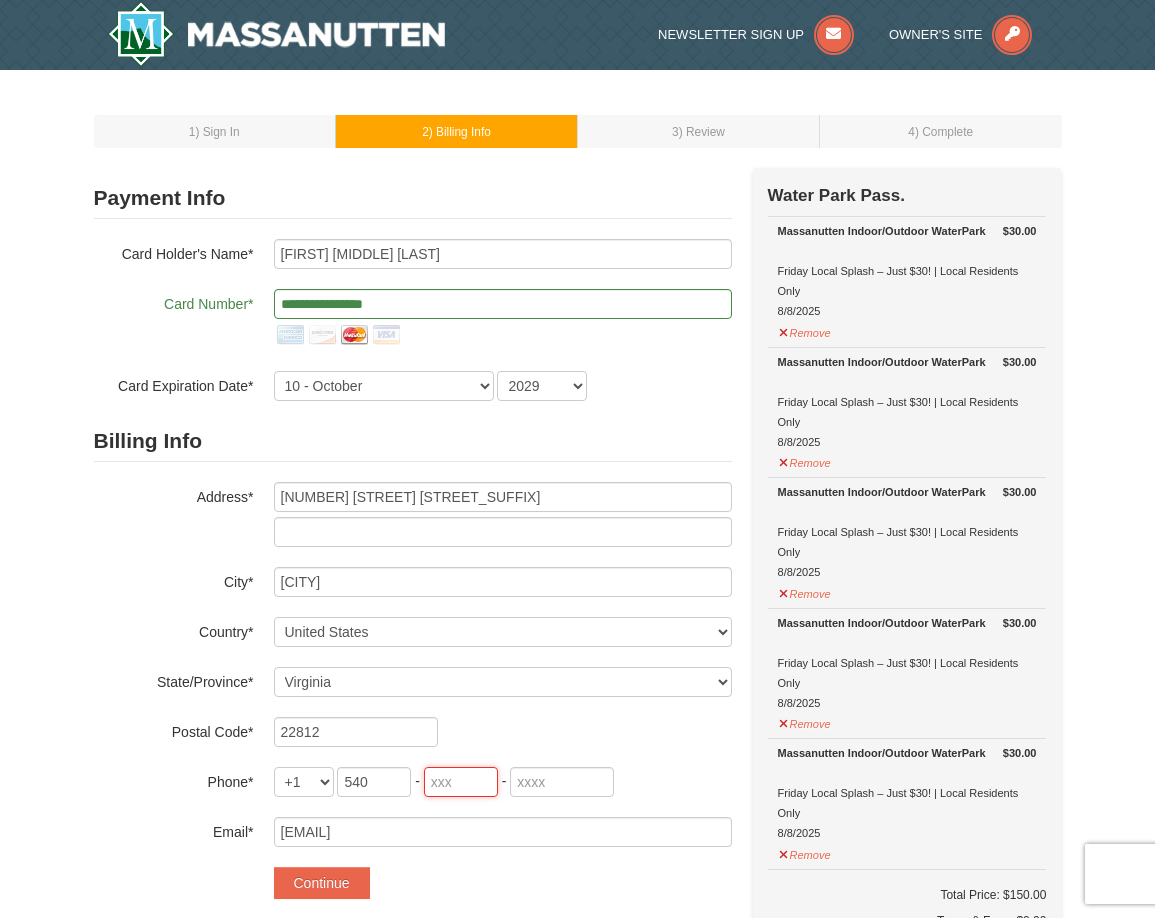 click at bounding box center [461, 782] 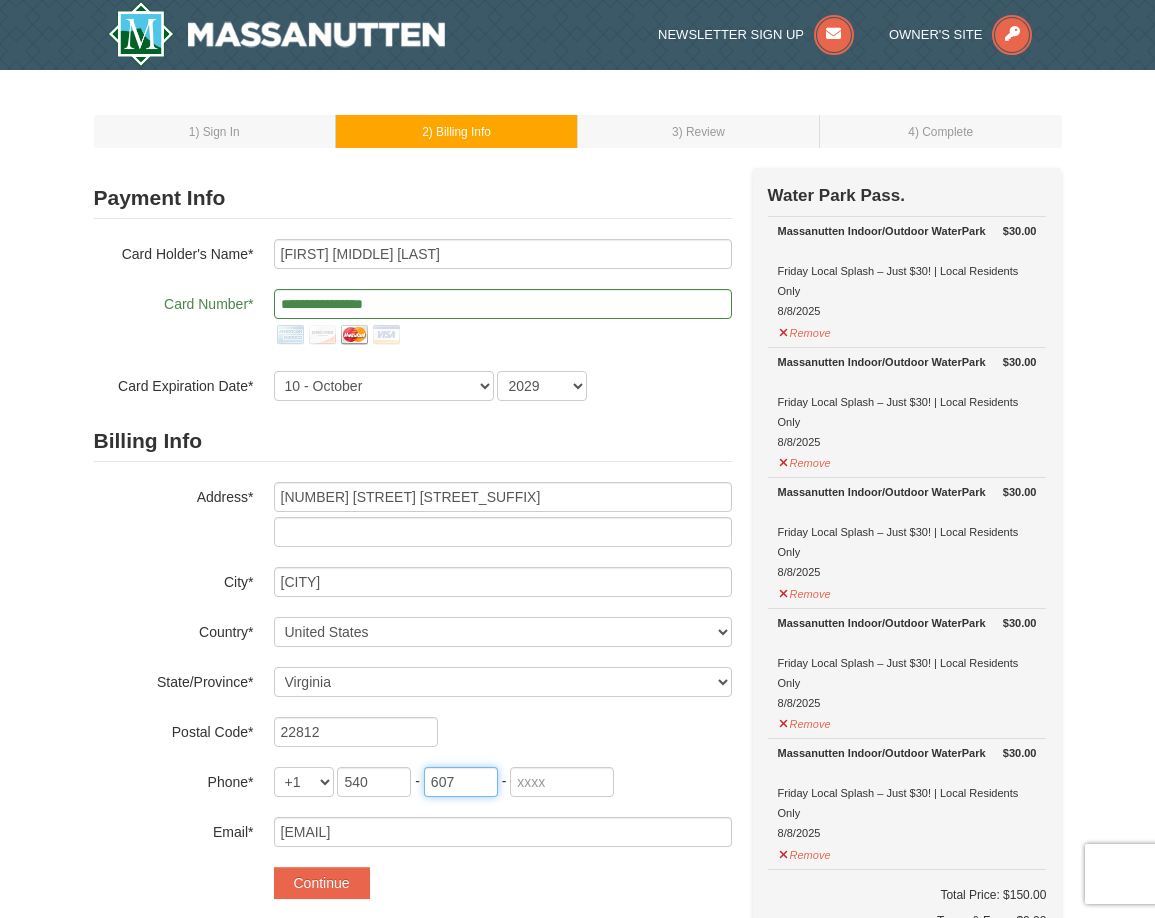 type on "607" 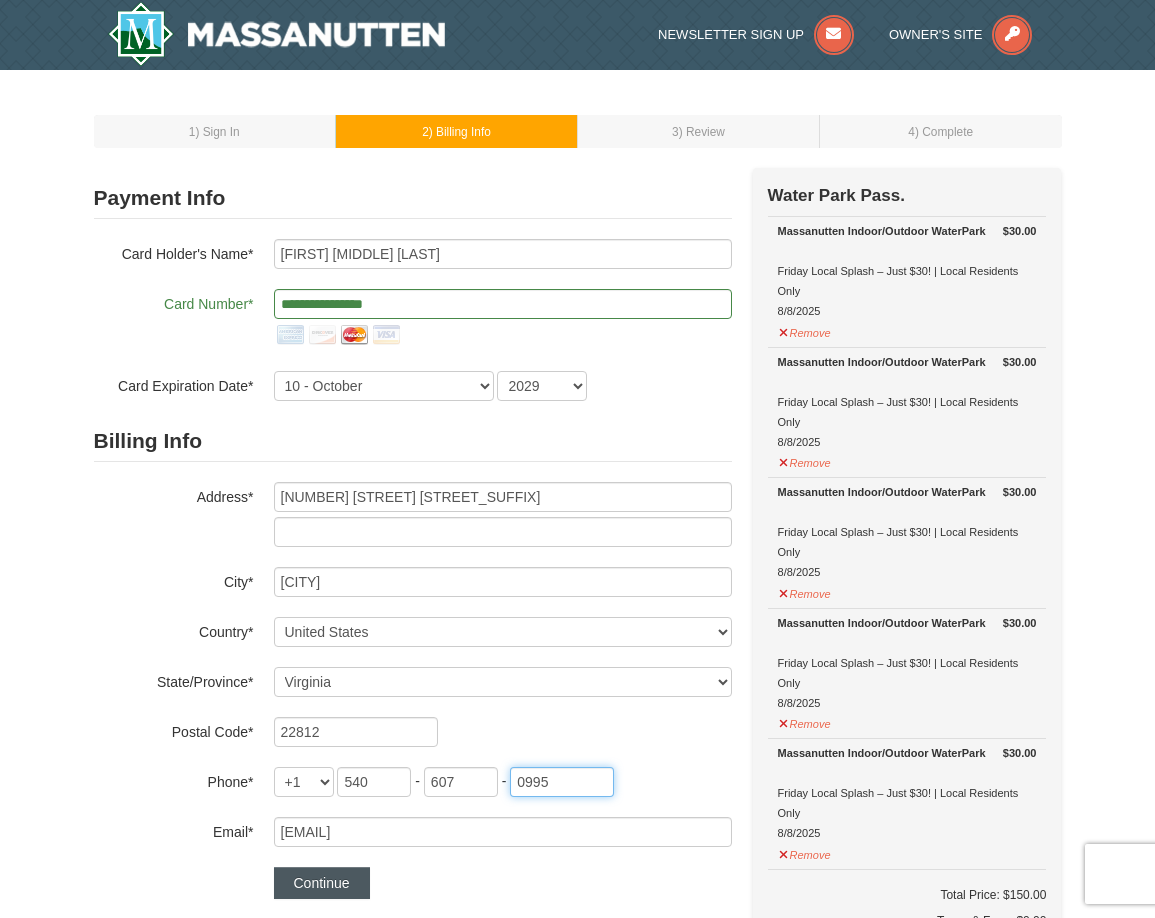 type on "0995" 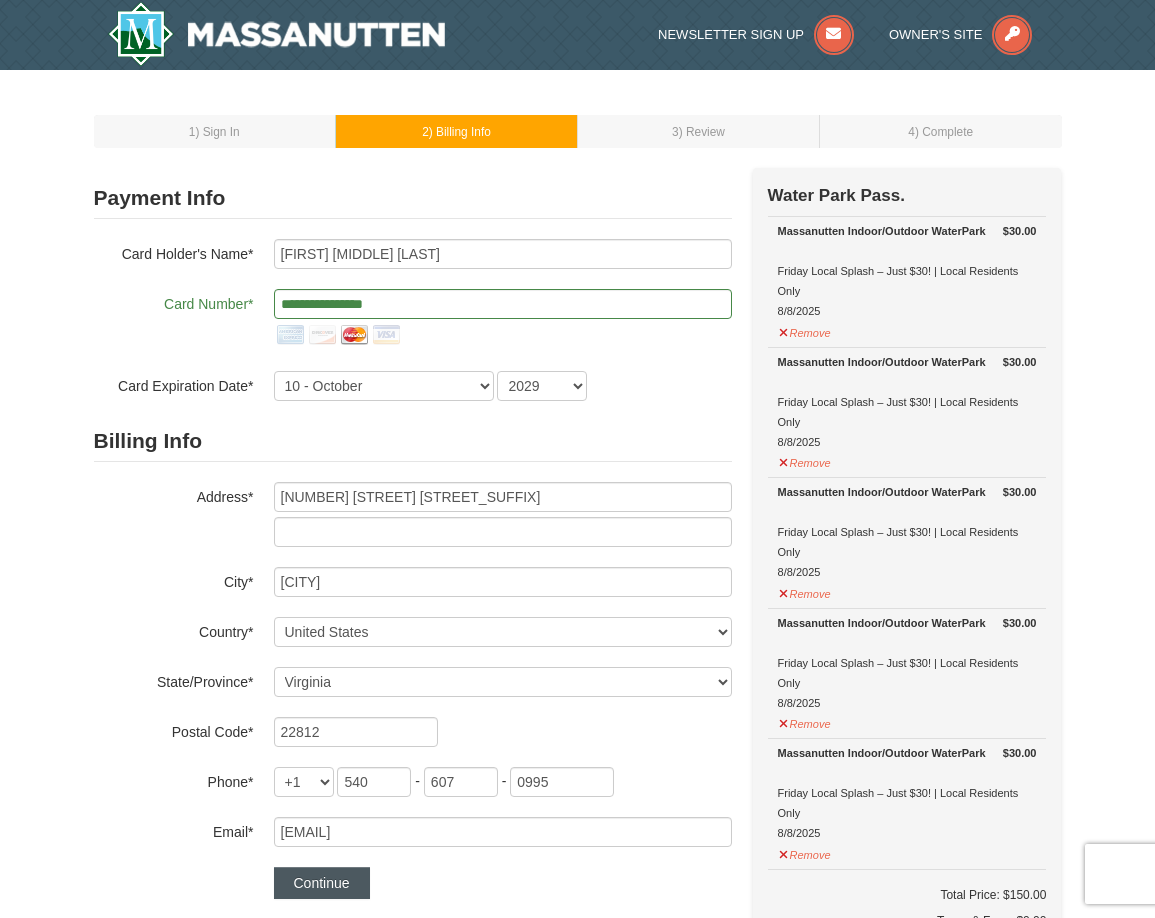 click on "Continue" at bounding box center (322, 883) 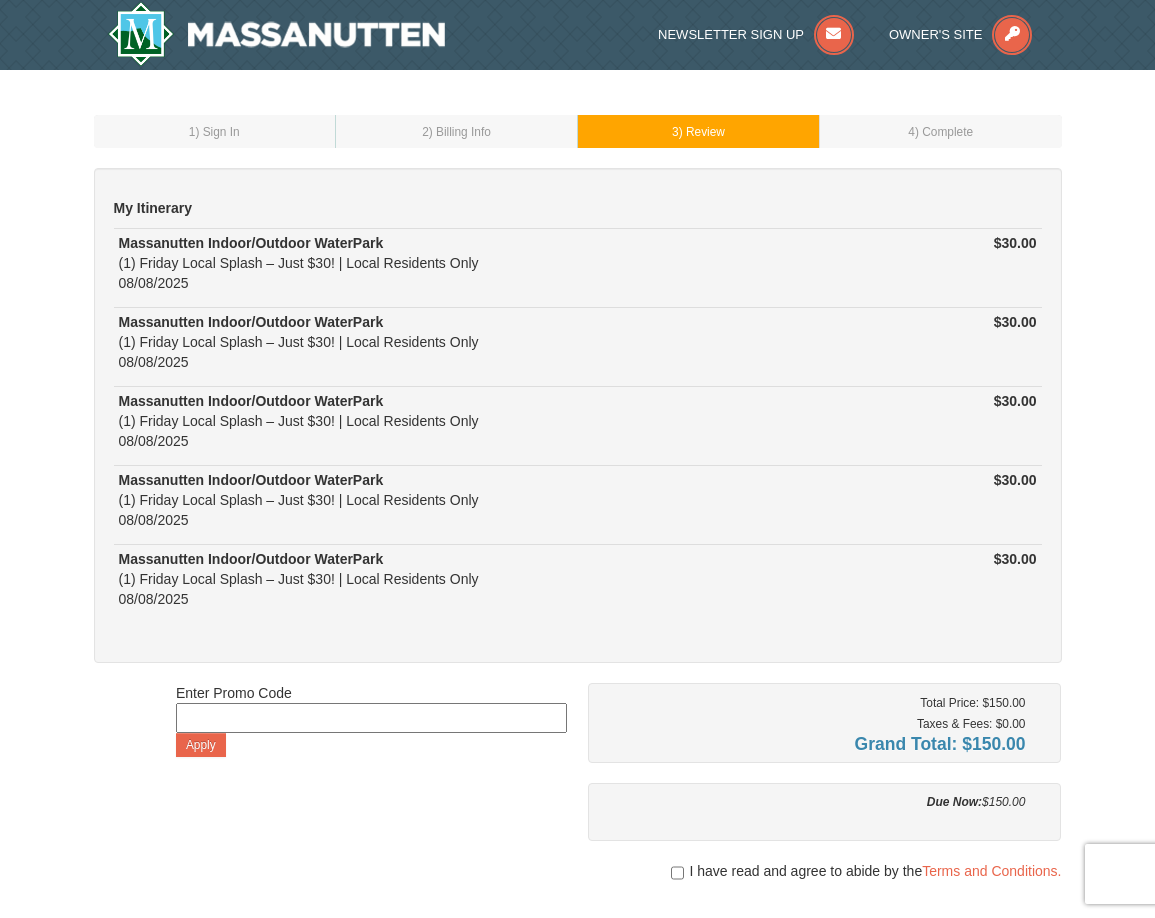 scroll, scrollTop: 0, scrollLeft: 0, axis: both 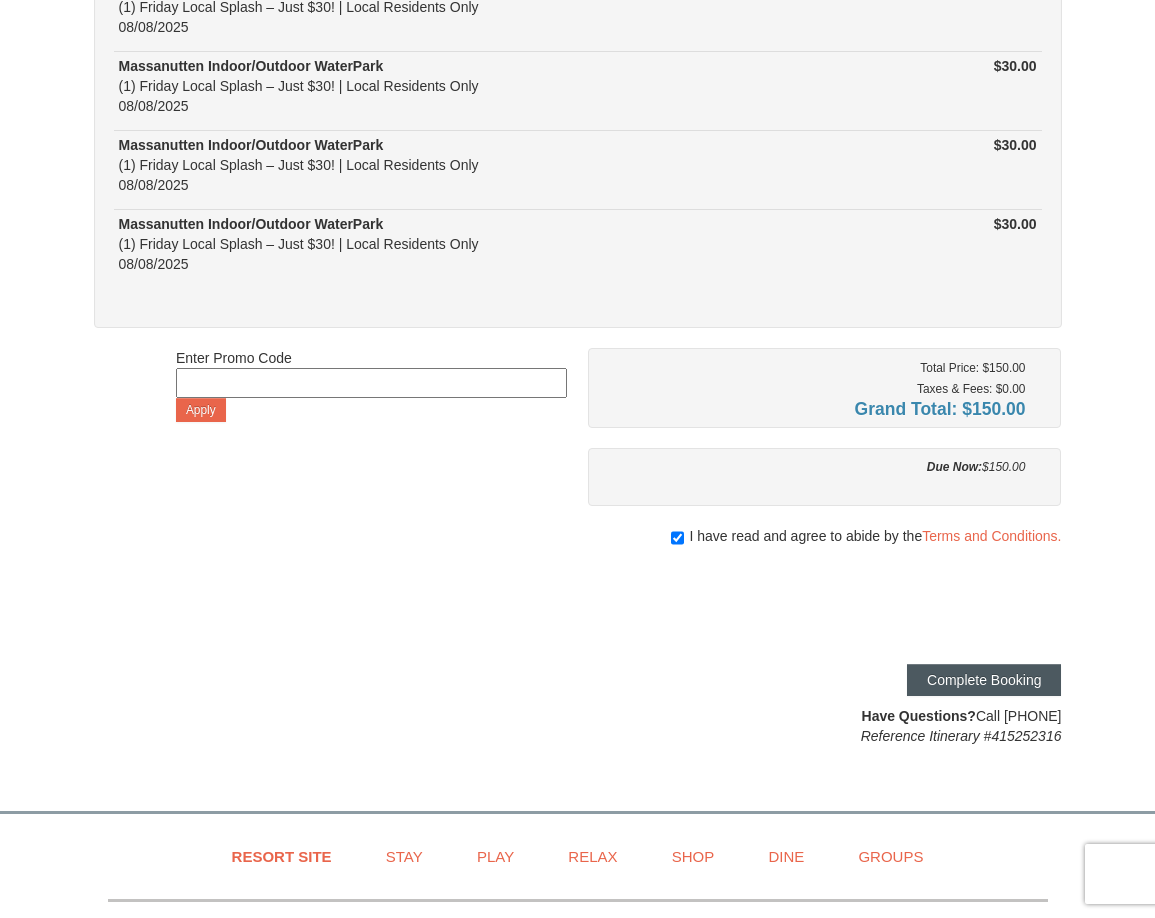 click on "Complete Booking" at bounding box center [984, 680] 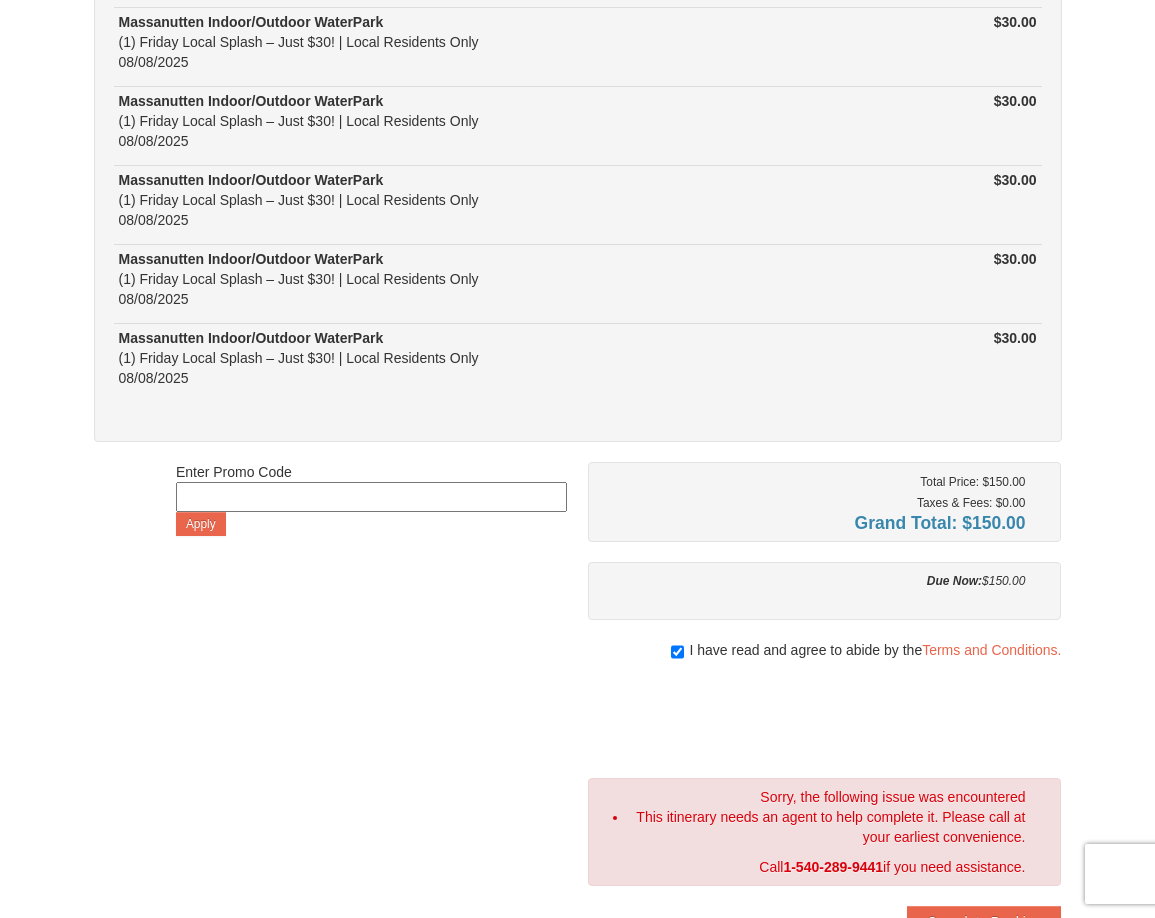 scroll, scrollTop: 223, scrollLeft: 0, axis: vertical 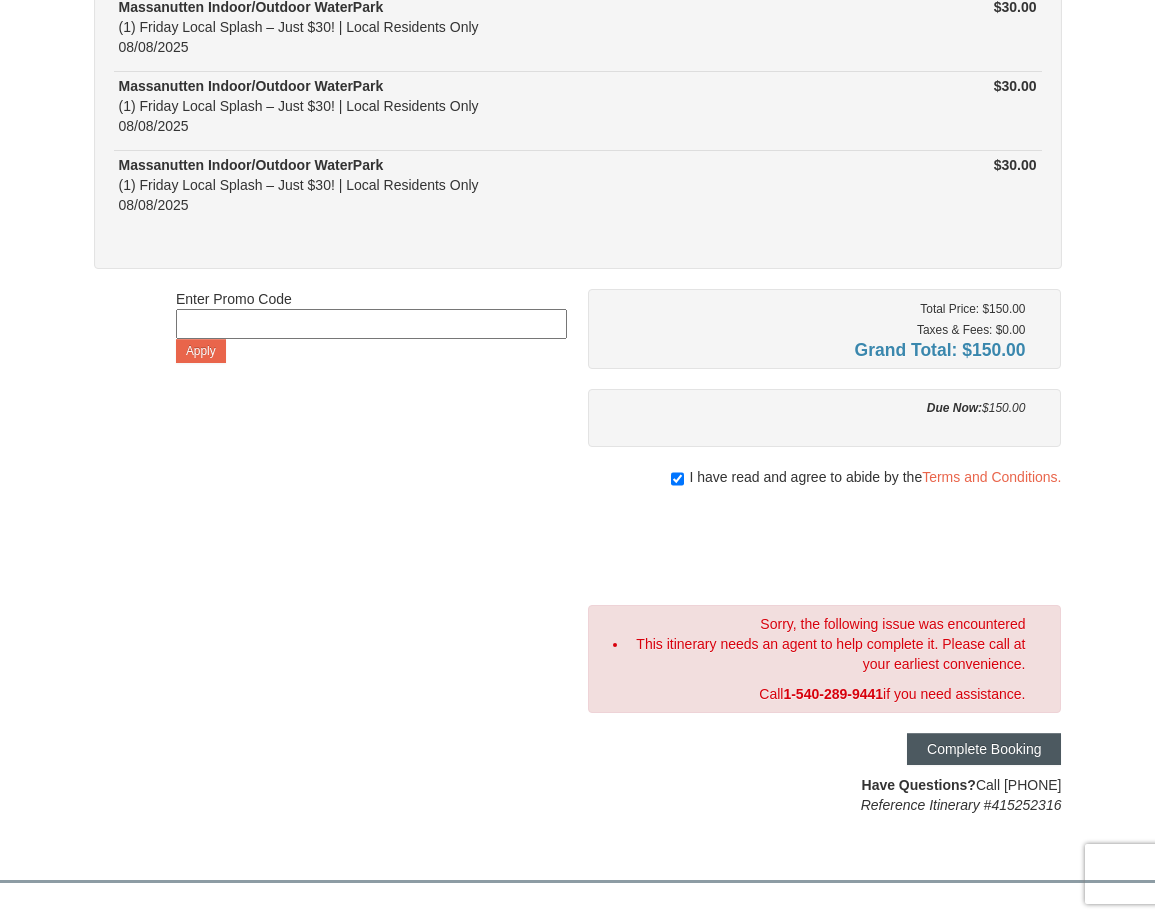 click on "Complete Booking" at bounding box center [984, 749] 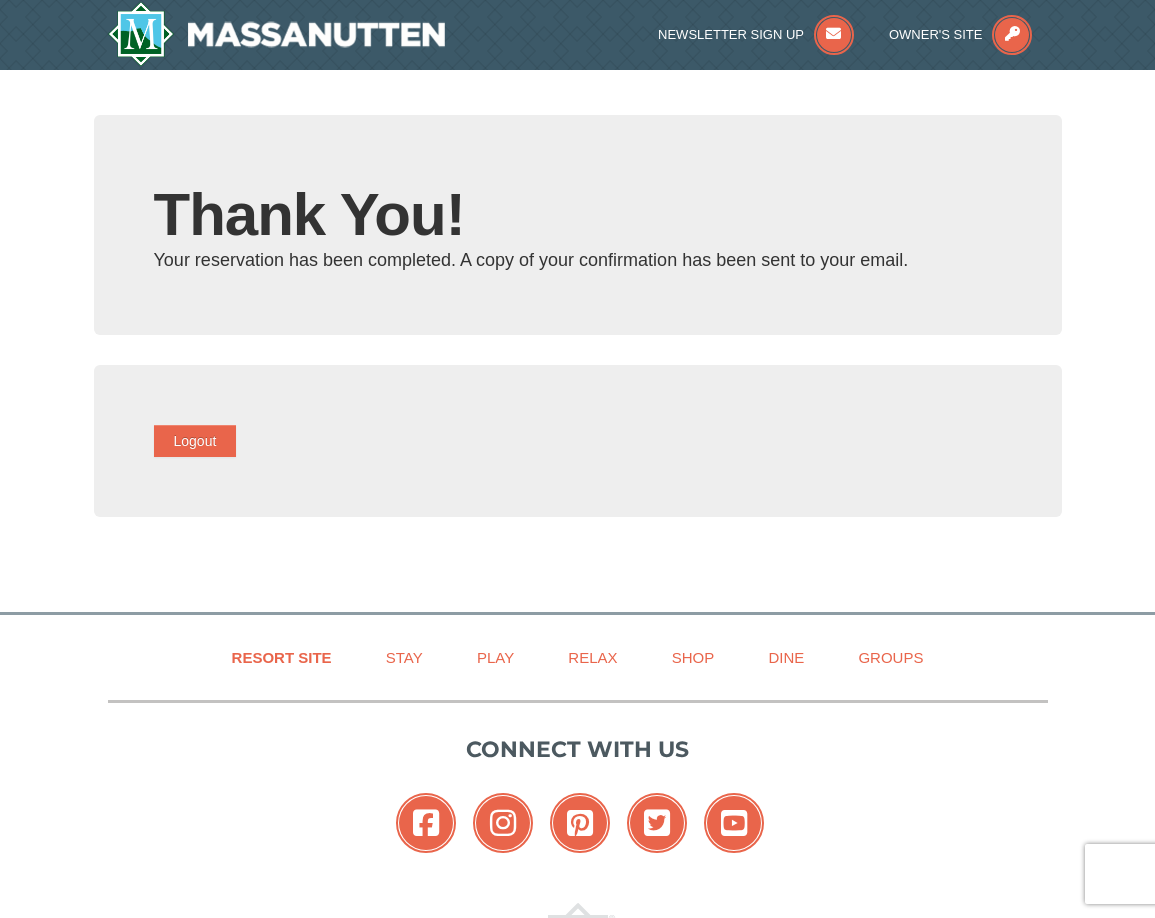 scroll, scrollTop: 0, scrollLeft: 0, axis: both 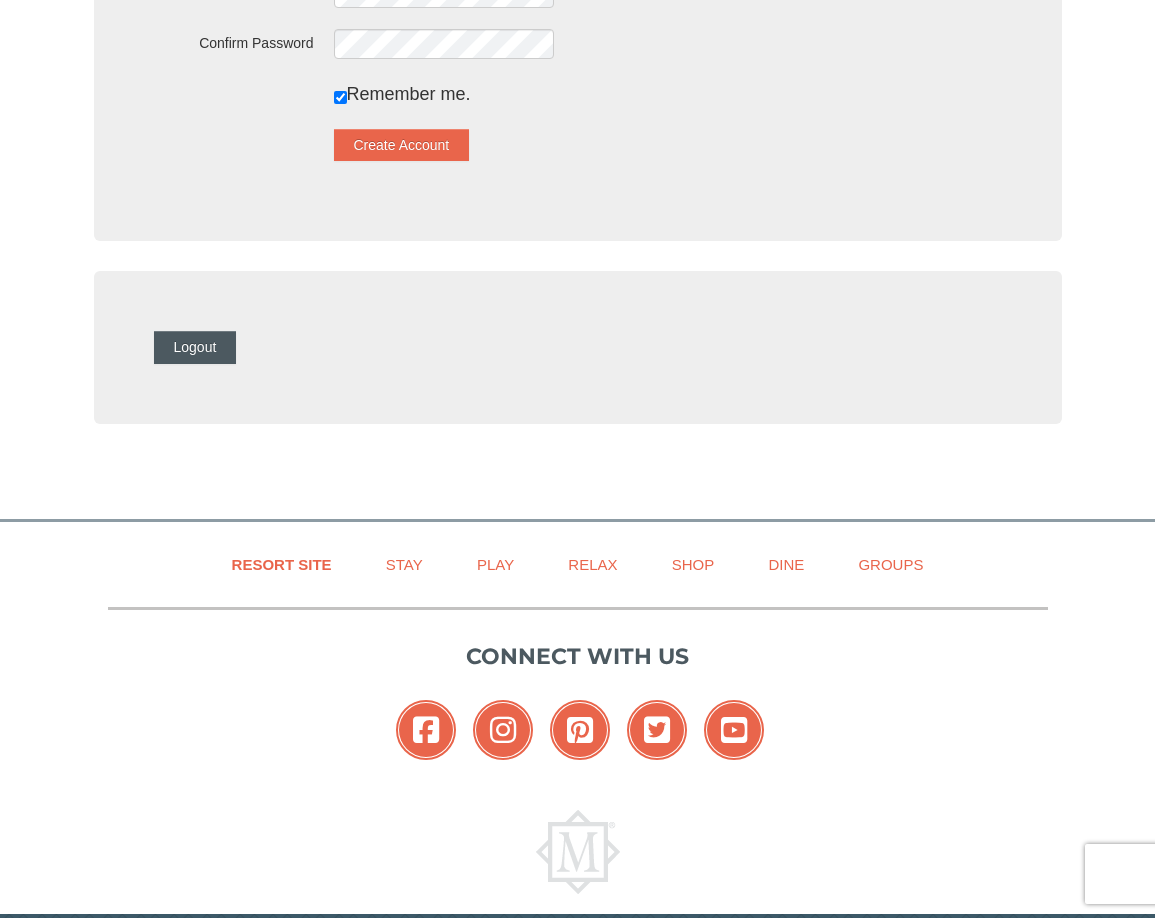 click on "Logout" at bounding box center (195, 347) 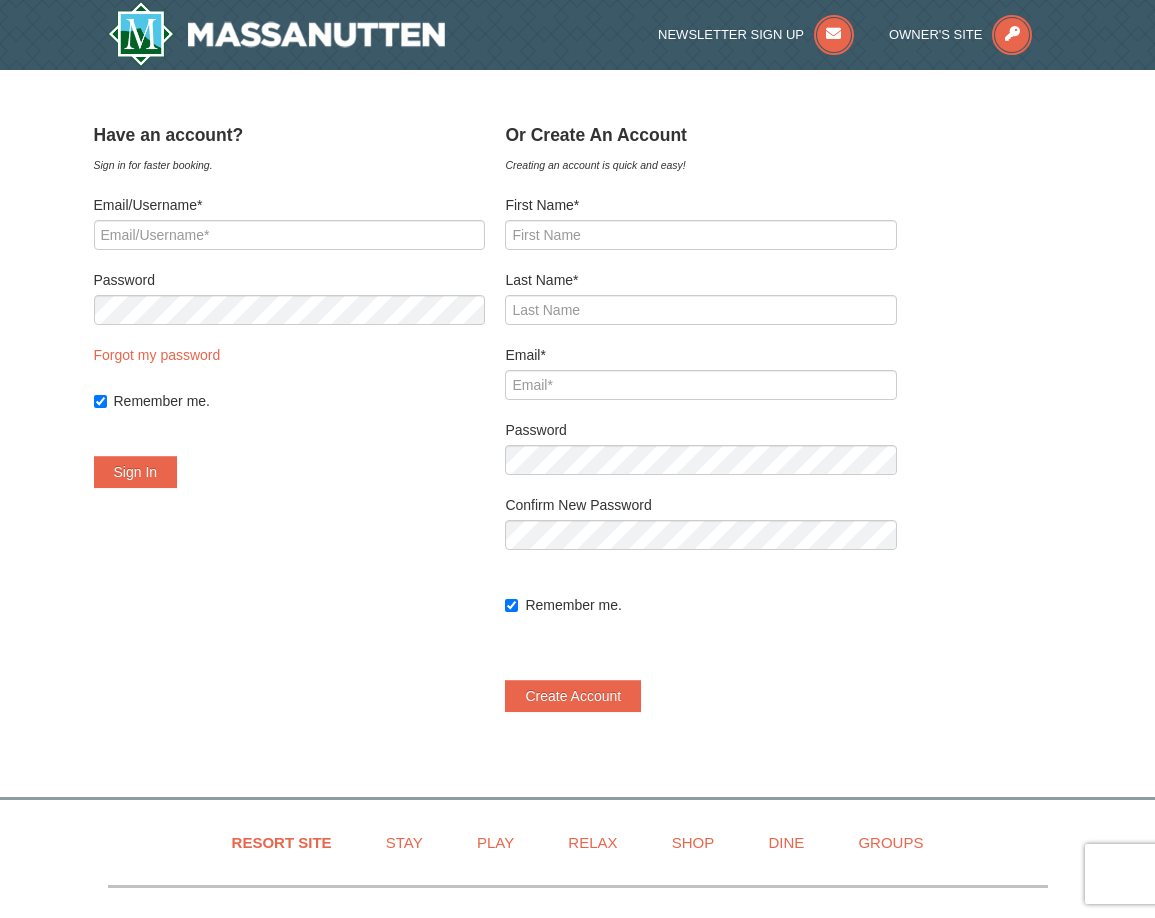 scroll, scrollTop: 0, scrollLeft: 0, axis: both 